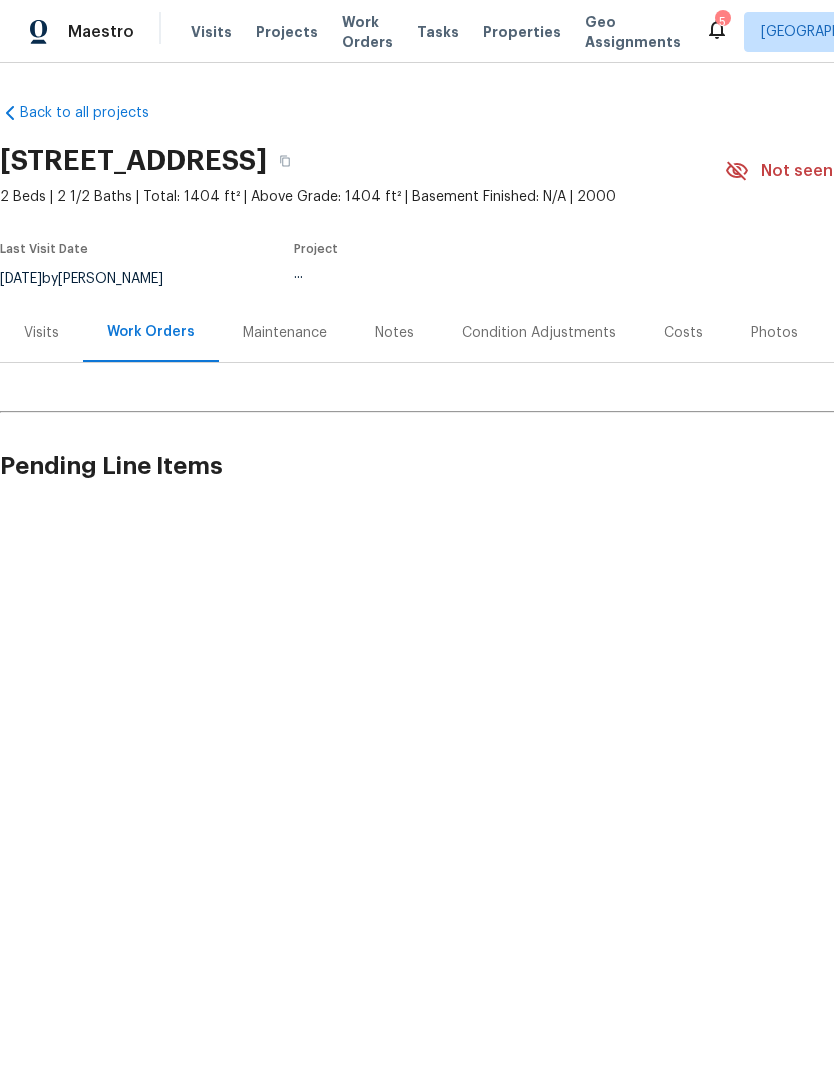 scroll, scrollTop: 0, scrollLeft: 0, axis: both 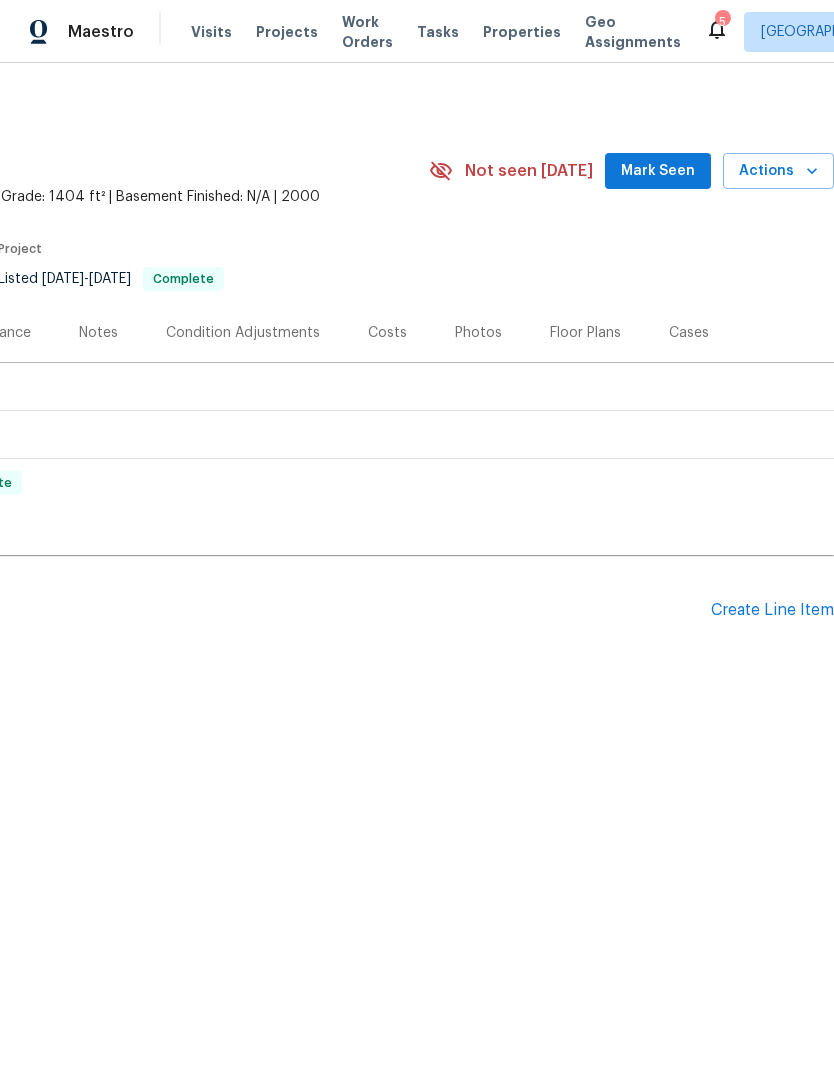 click on "Create Line Item" at bounding box center [772, 610] 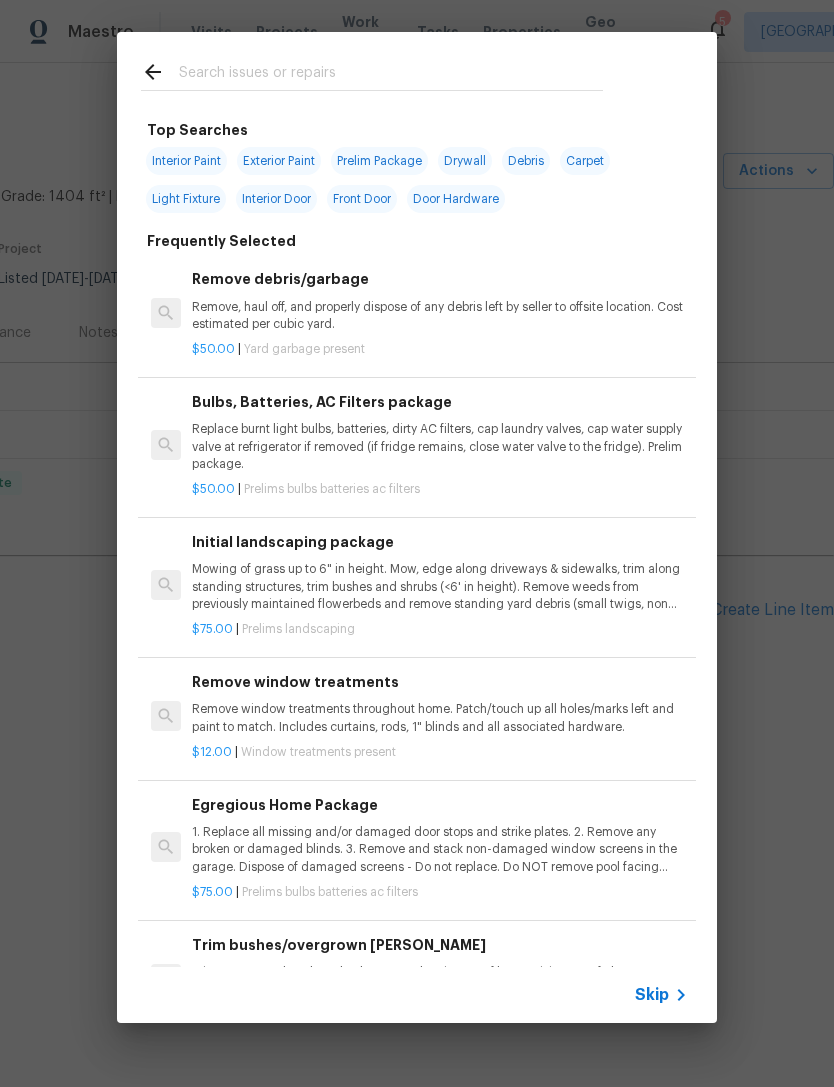 click 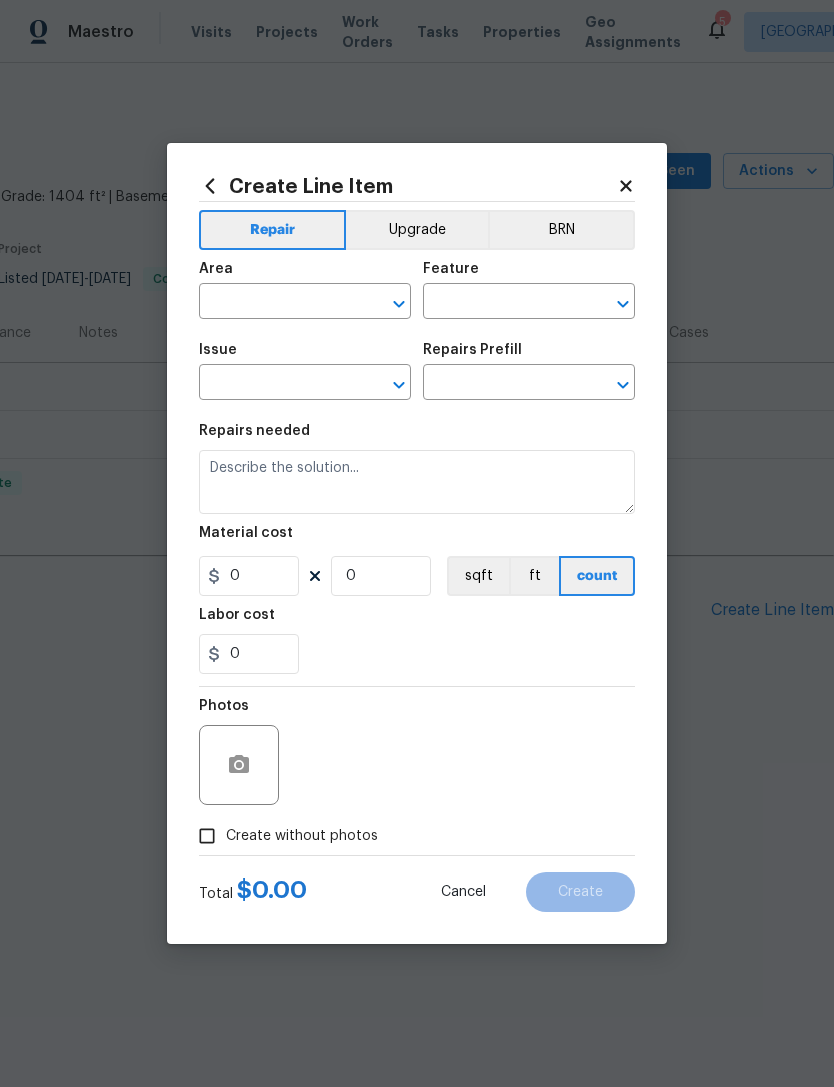 click at bounding box center [277, 384] 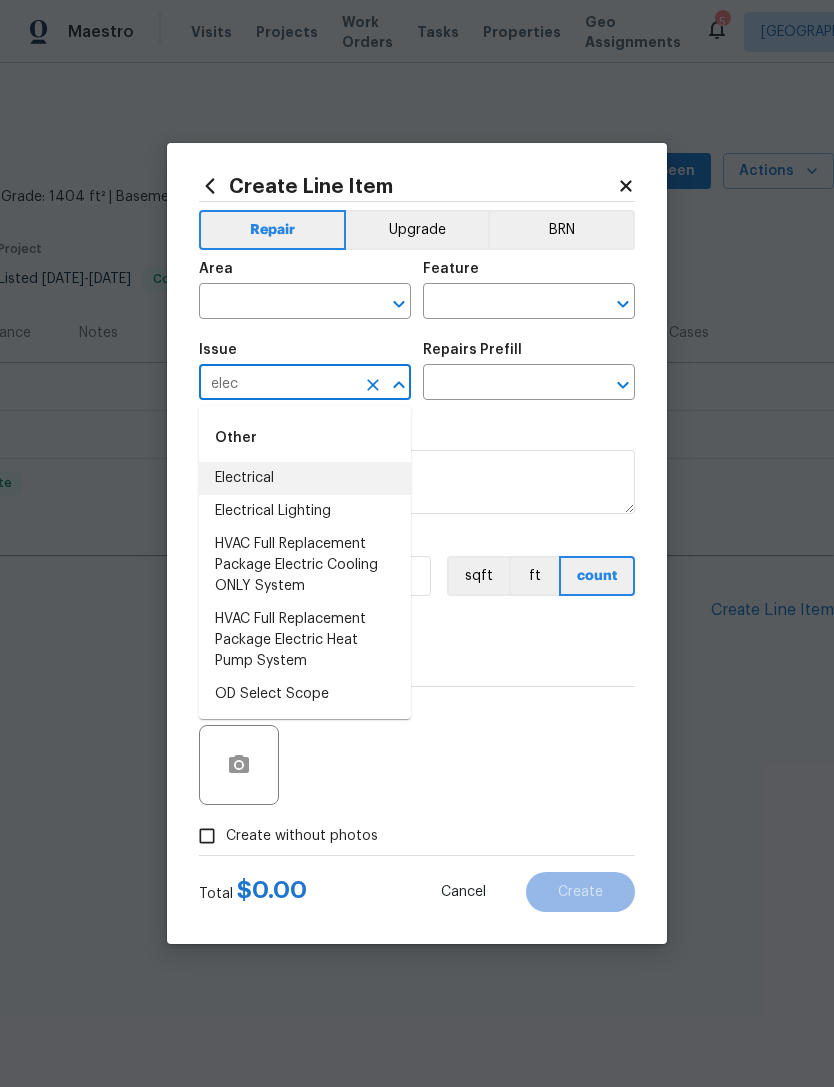 click on "Electrical" at bounding box center [305, 478] 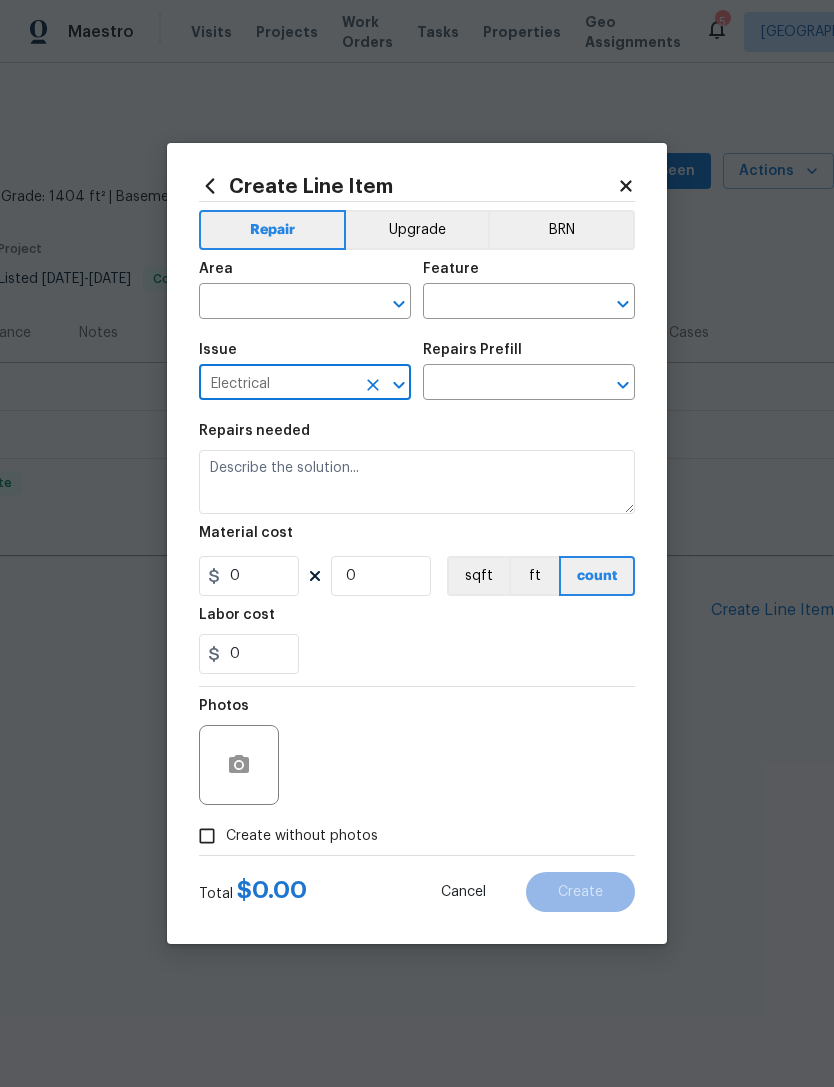 click at bounding box center (501, 384) 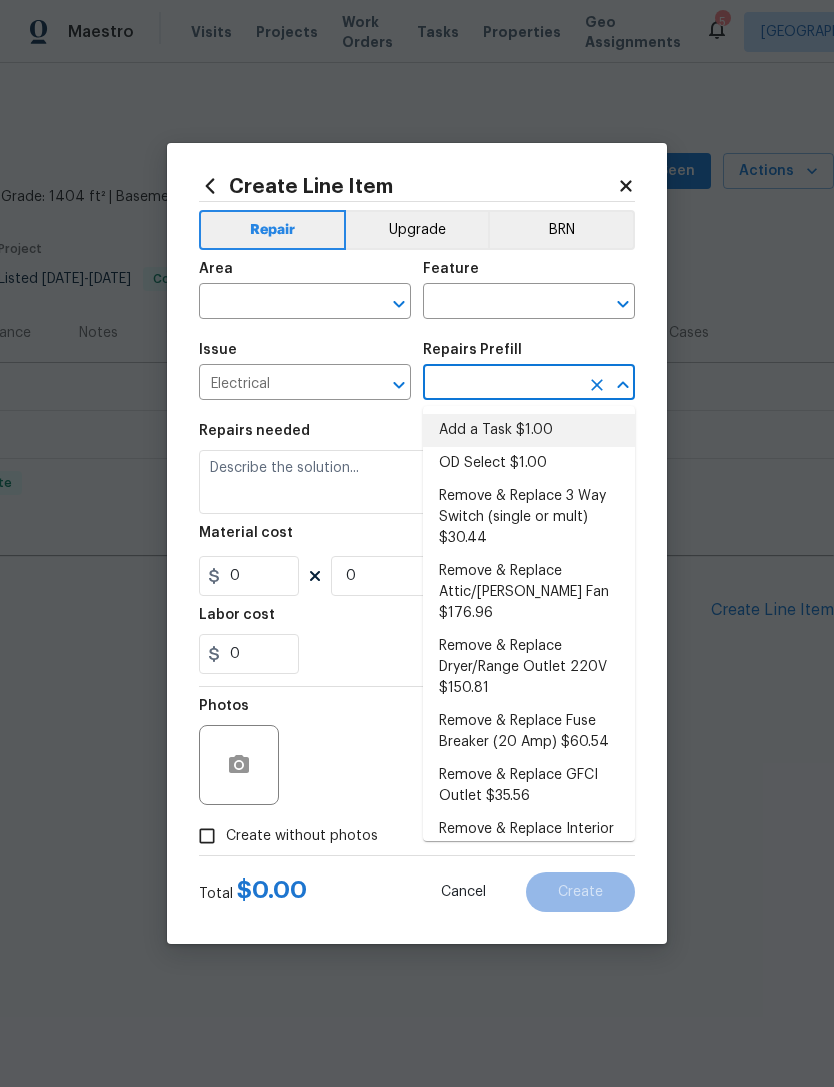 click on "Add a Task $1.00" at bounding box center (529, 430) 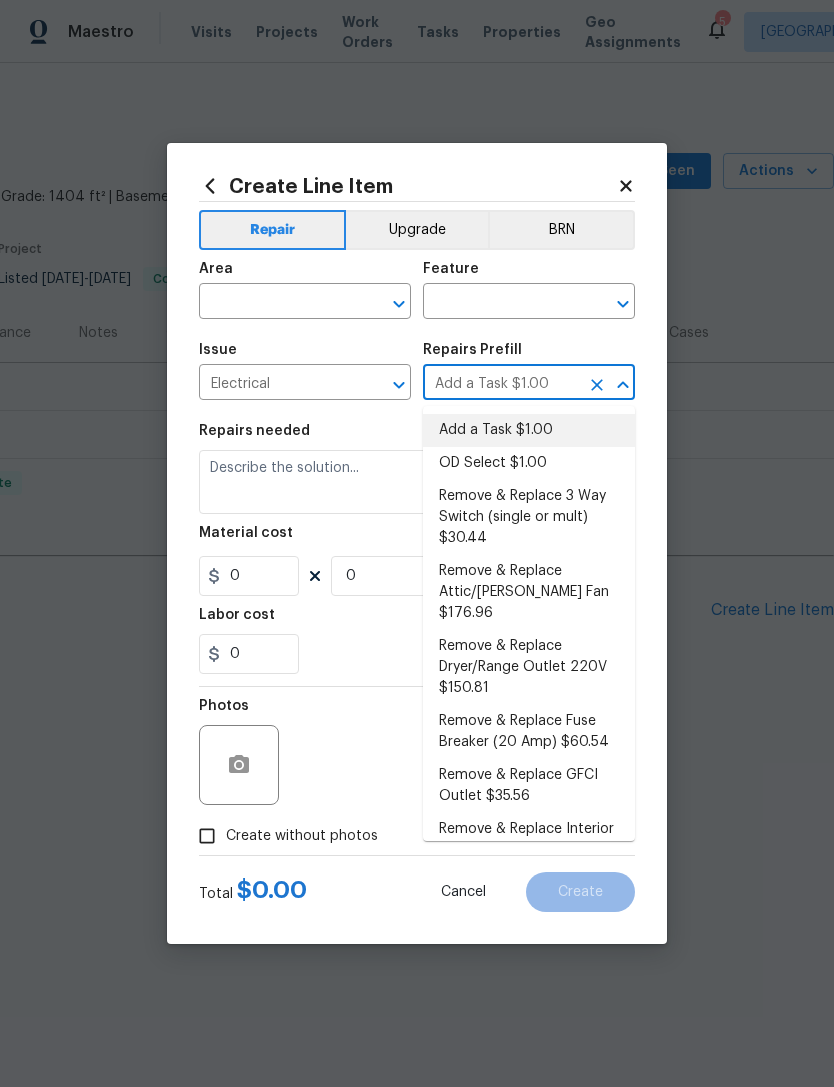 type on "HPM to detail" 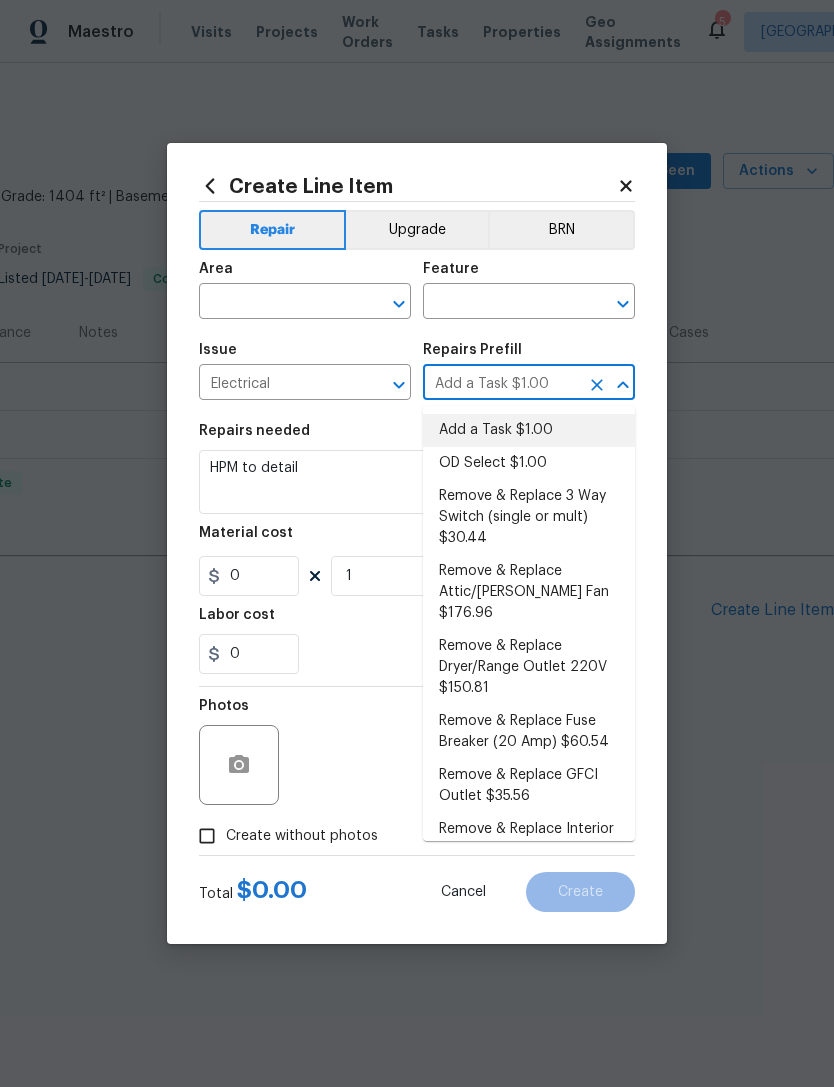 type on "1" 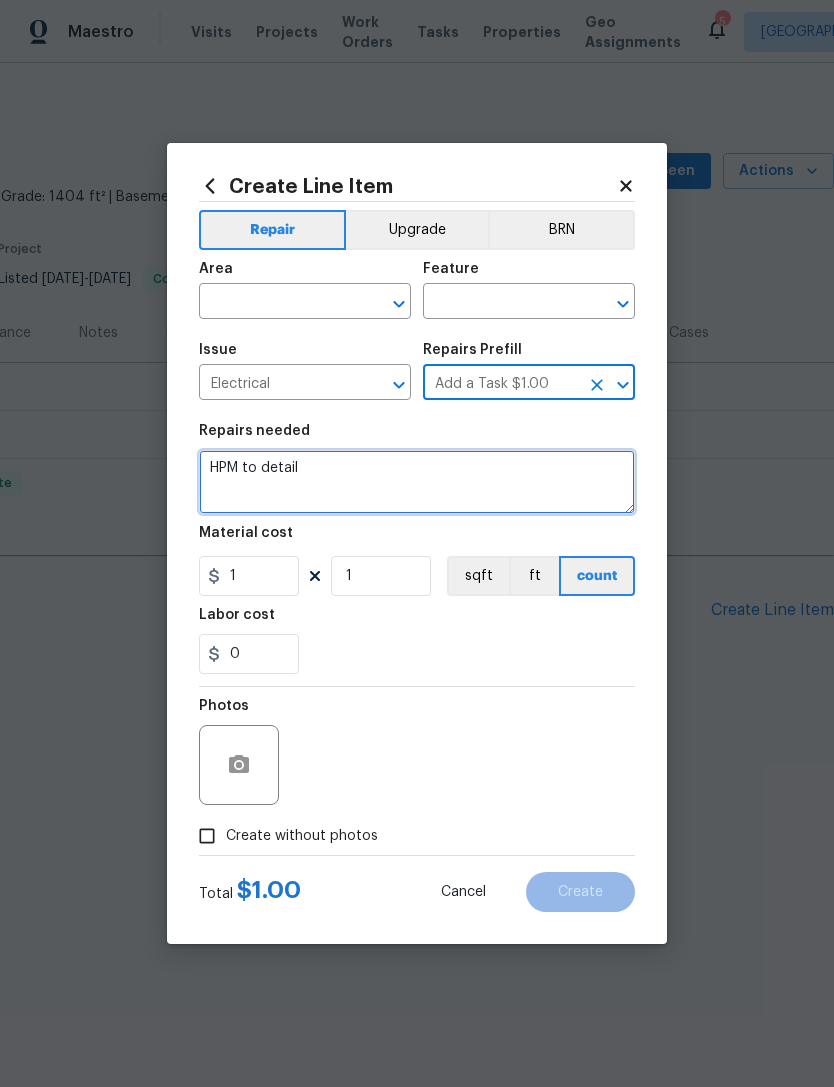 click on "HPM to detail" at bounding box center (417, 482) 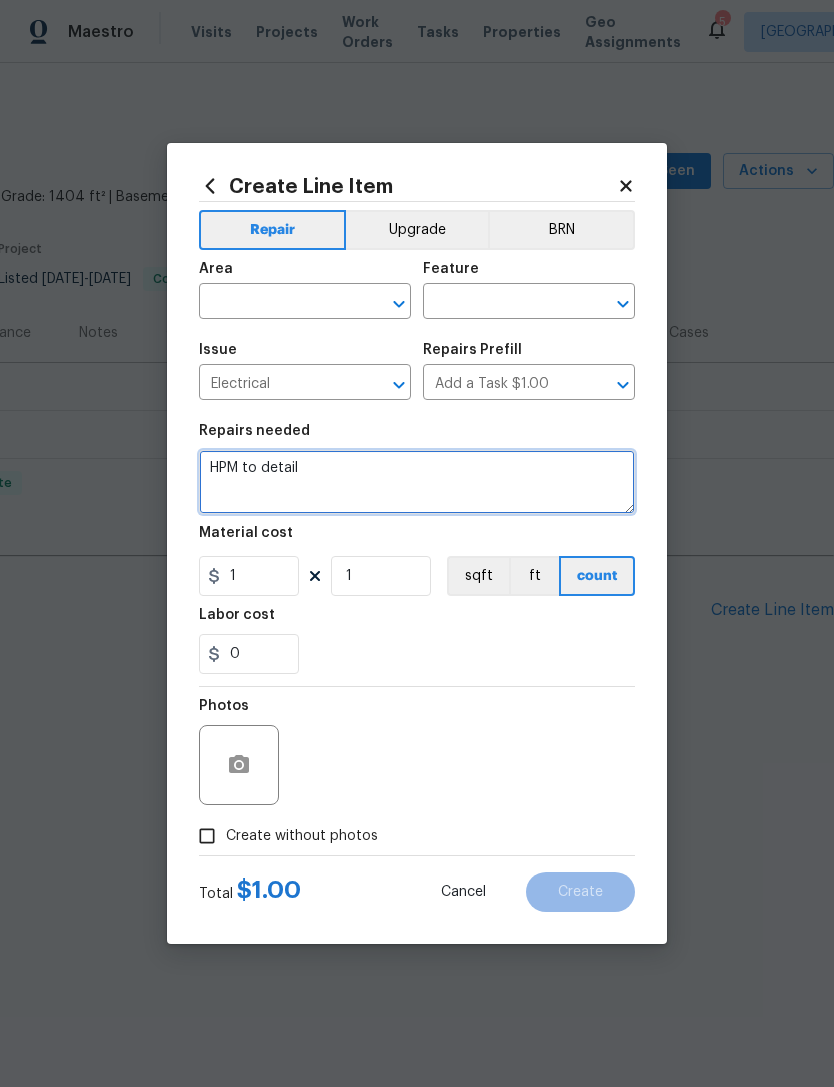 click on "HPM to detail" at bounding box center (417, 482) 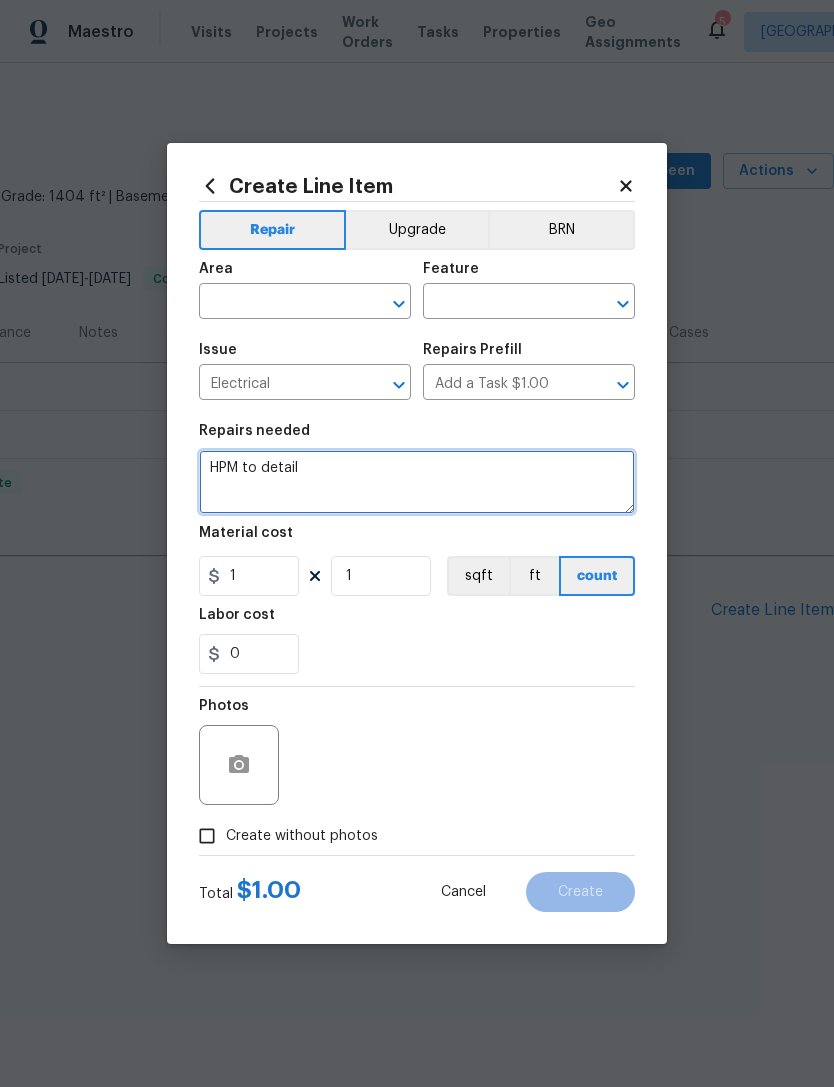 click on "HPM to detail" at bounding box center [417, 482] 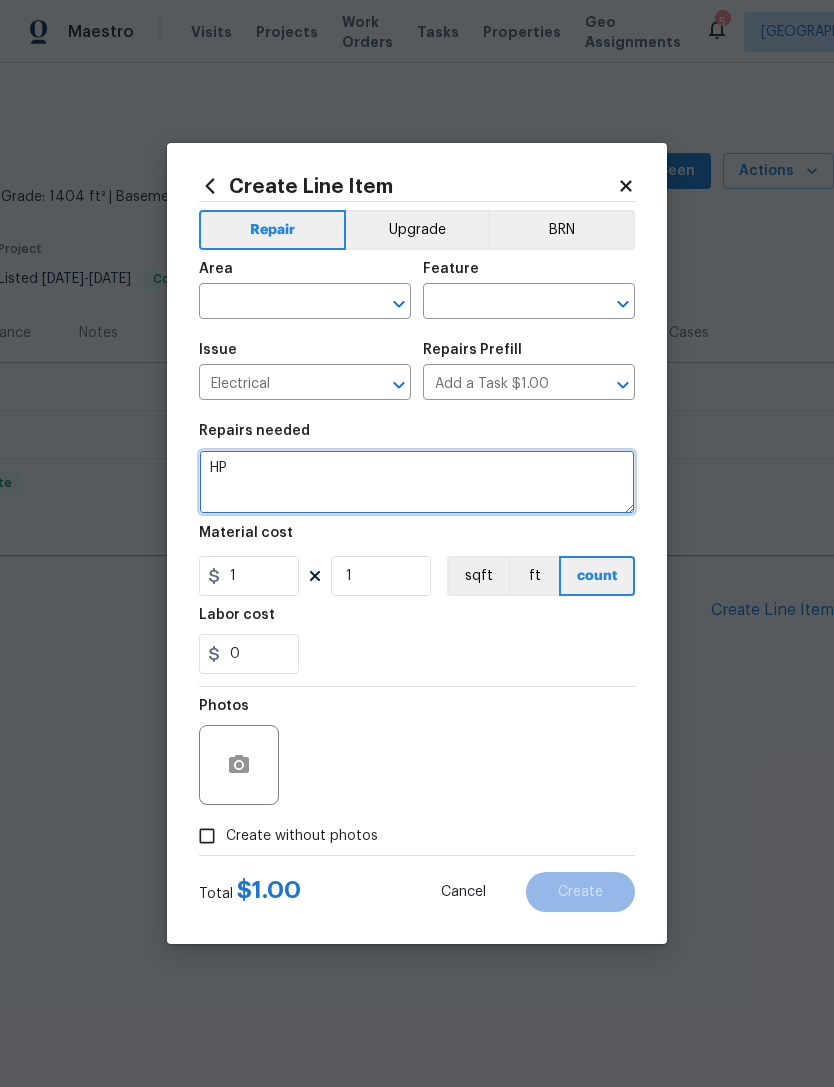 type on "H" 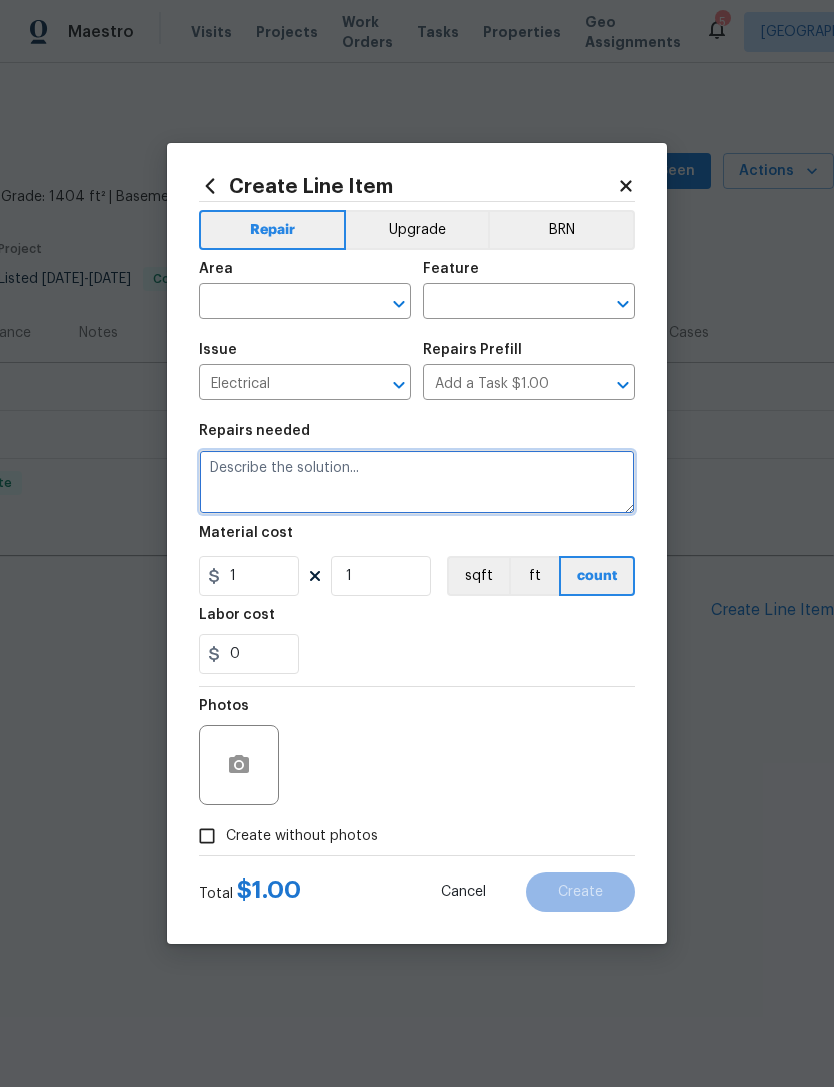 type 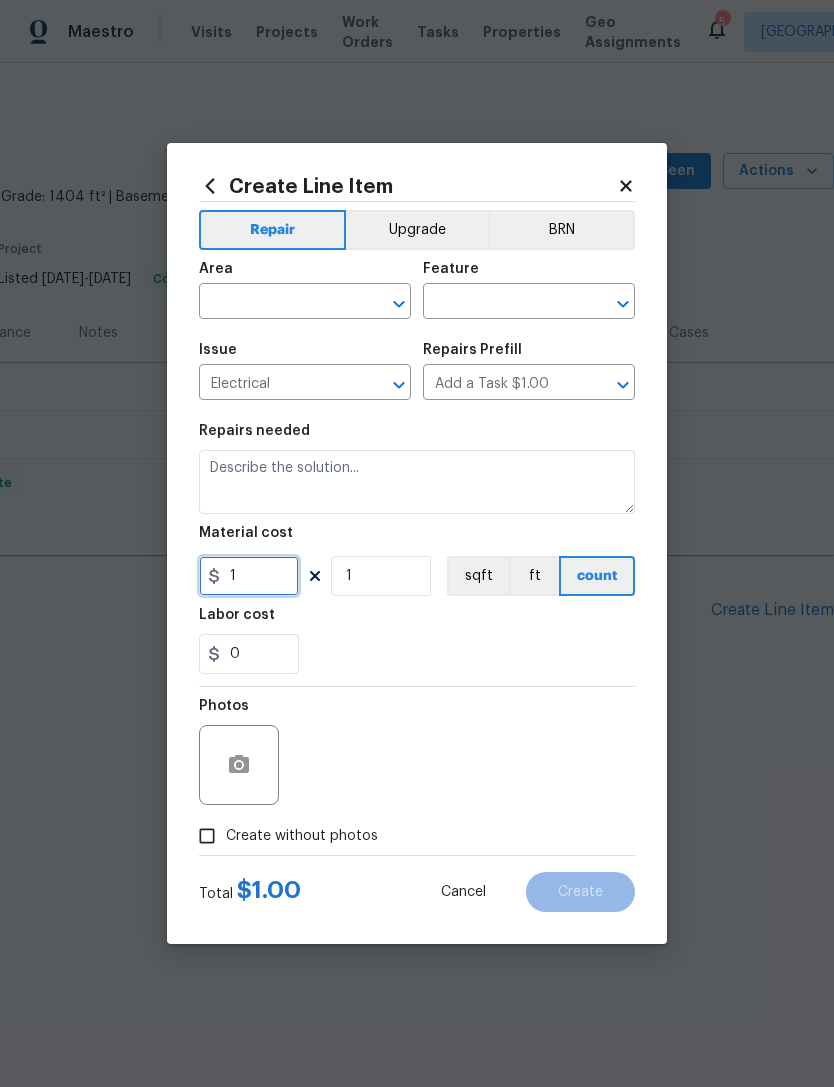 click on "1" at bounding box center (249, 576) 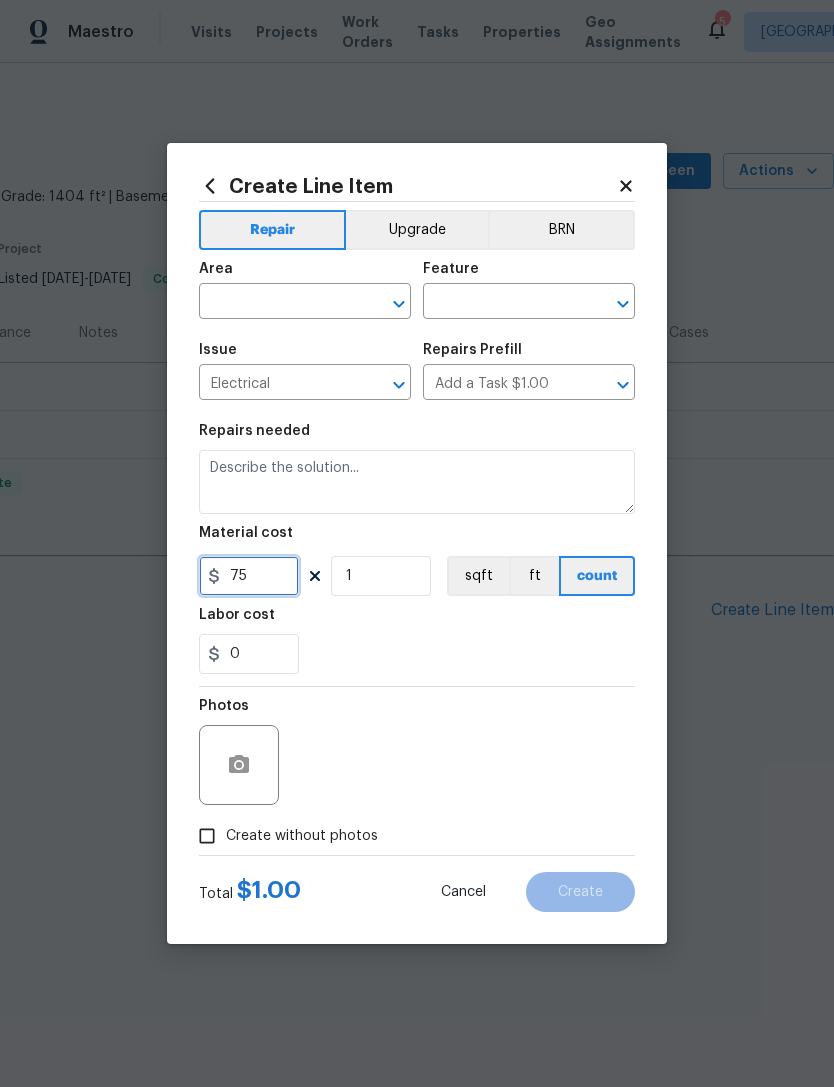 type on "75" 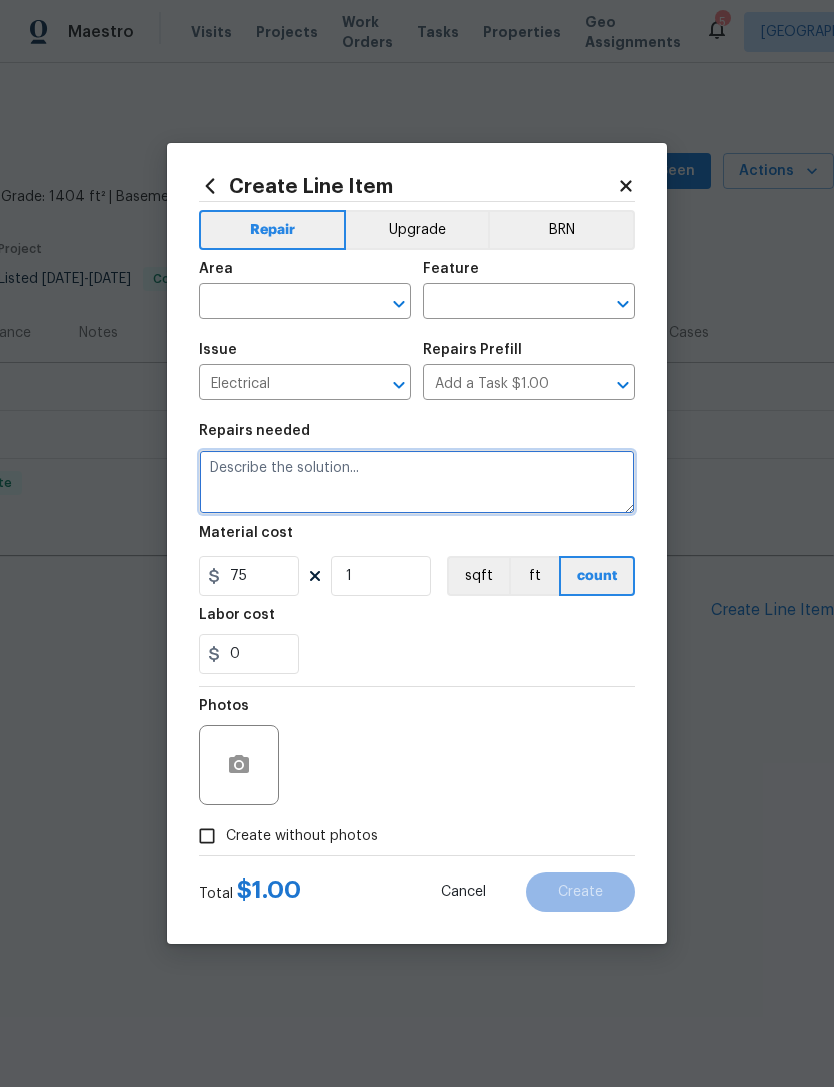 click at bounding box center [417, 482] 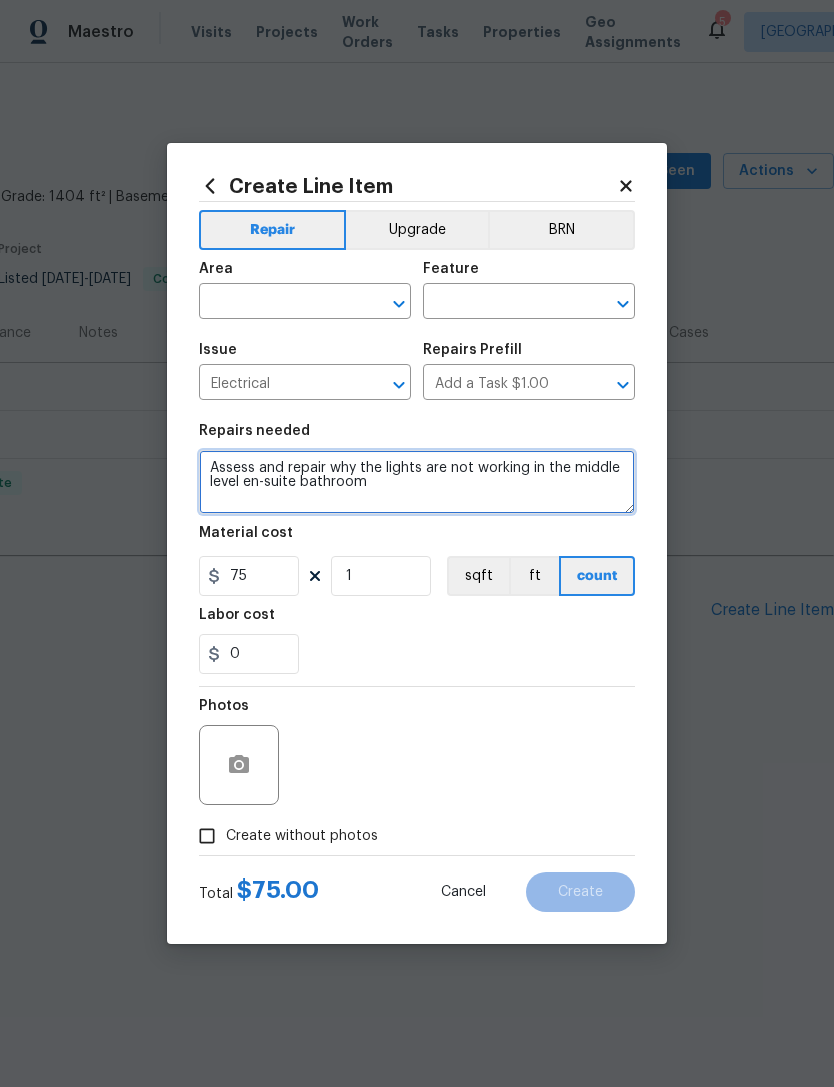 type on "Assess and repair why the lights are not working in the middle level en-suite bathroom" 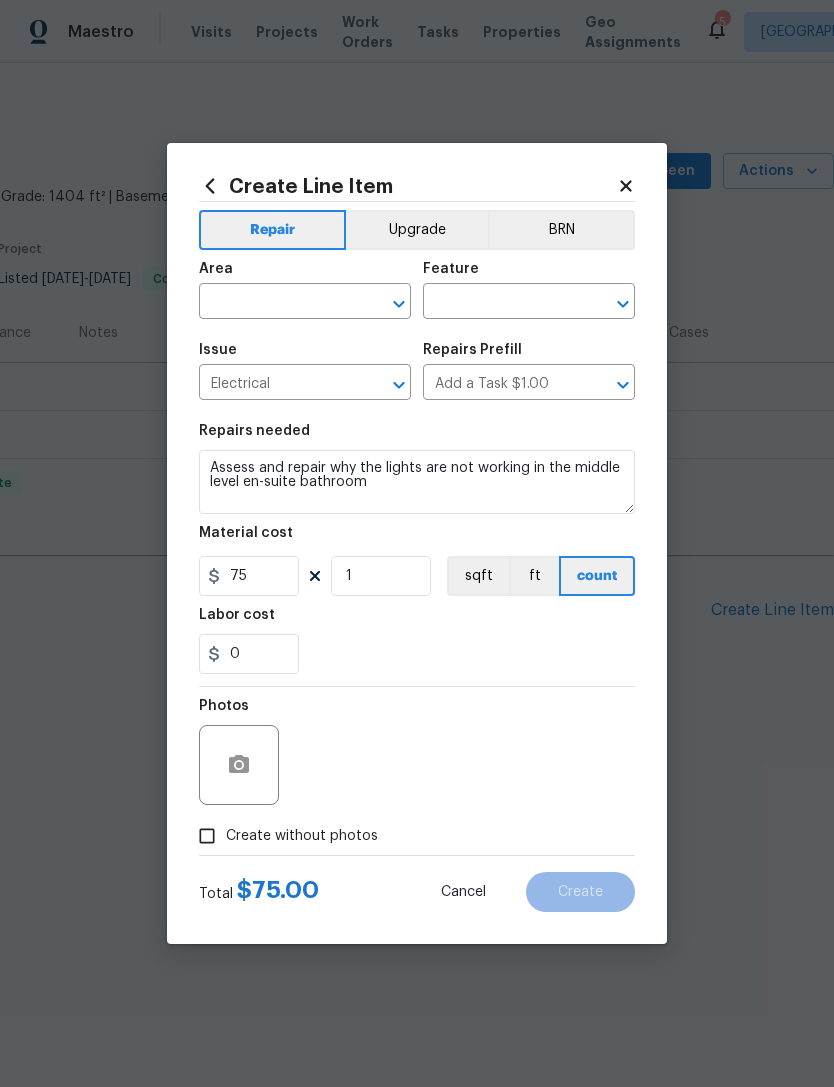 click on "Labor cost" at bounding box center [417, 621] 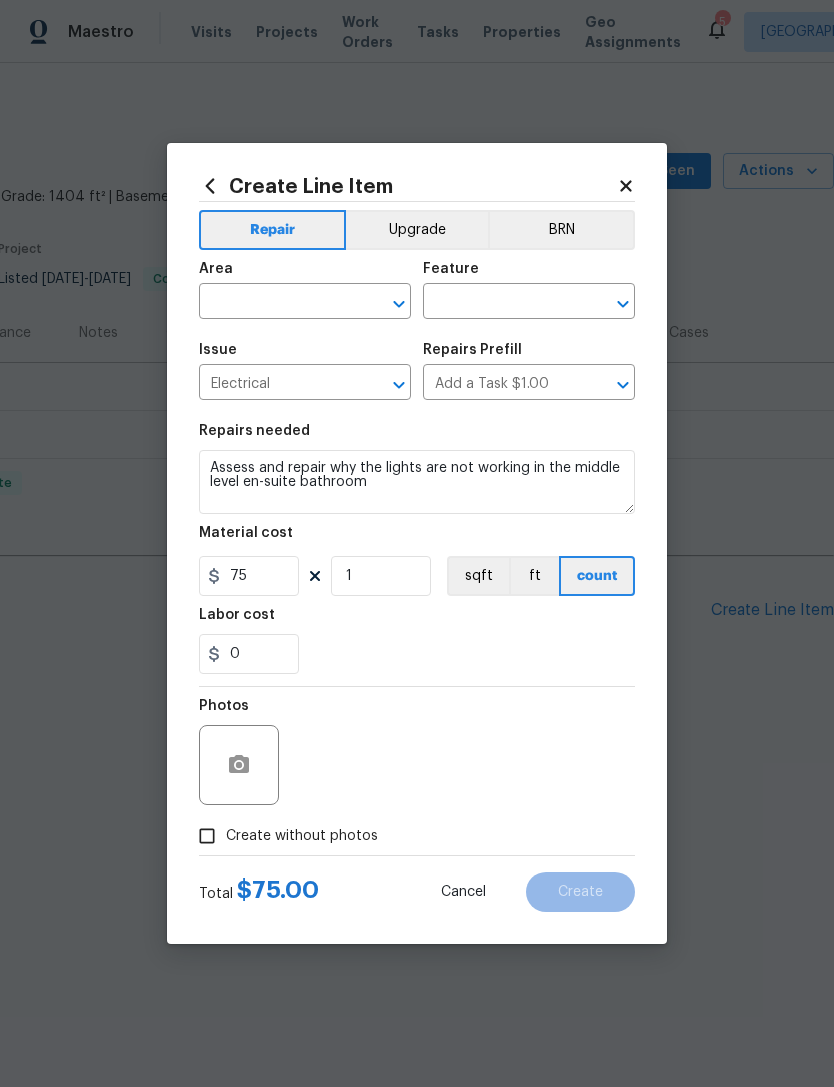 click at bounding box center (501, 303) 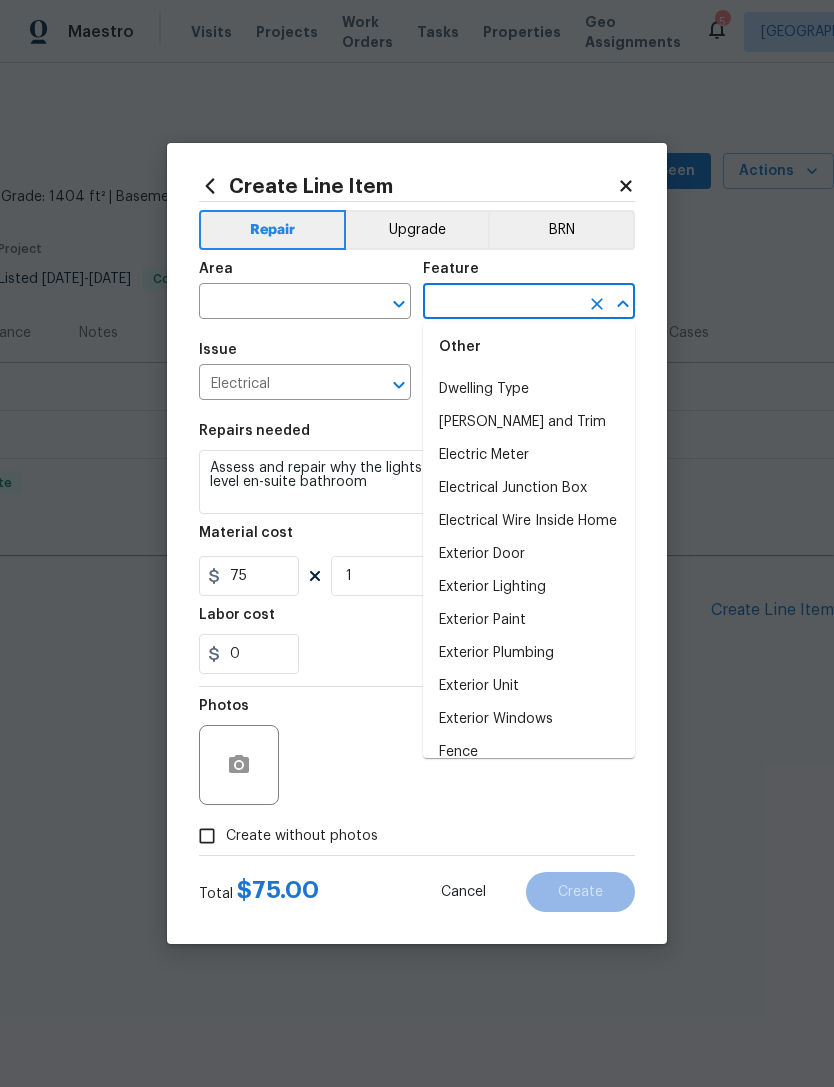 scroll, scrollTop: 1159, scrollLeft: 0, axis: vertical 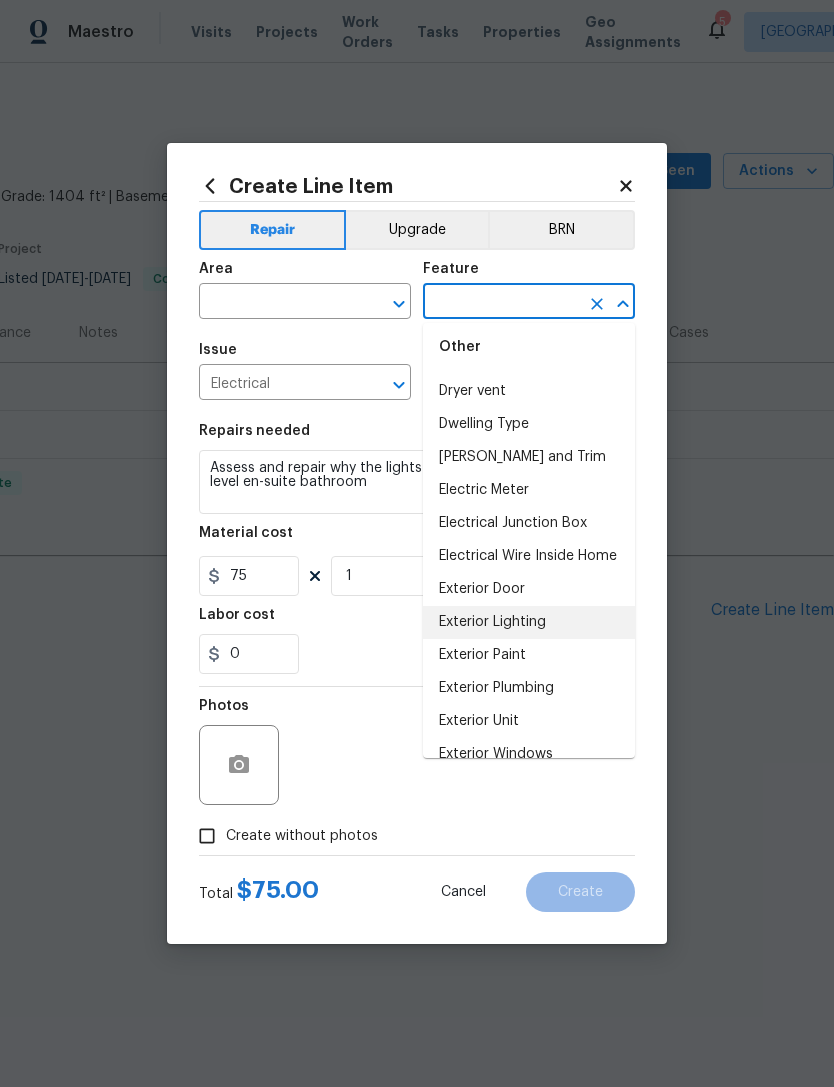 click on "Exterior Lighting" at bounding box center (529, 622) 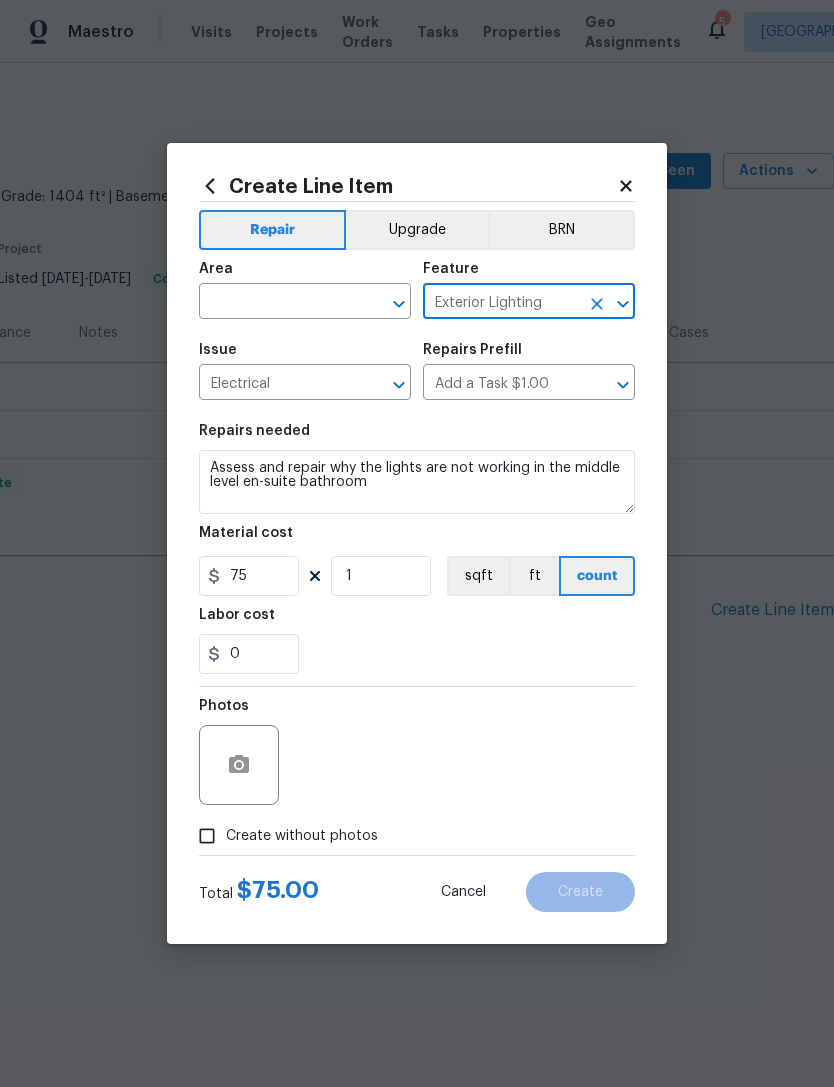 click at bounding box center (277, 303) 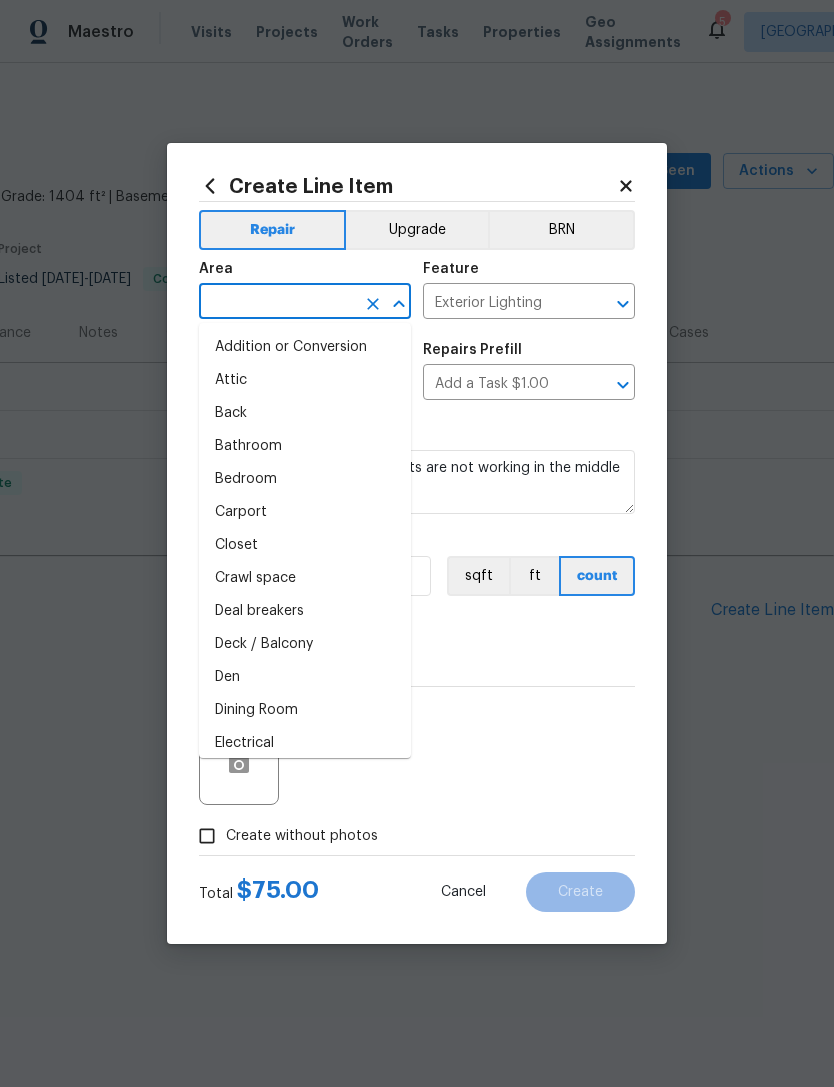 click on "Bathroom" at bounding box center (305, 446) 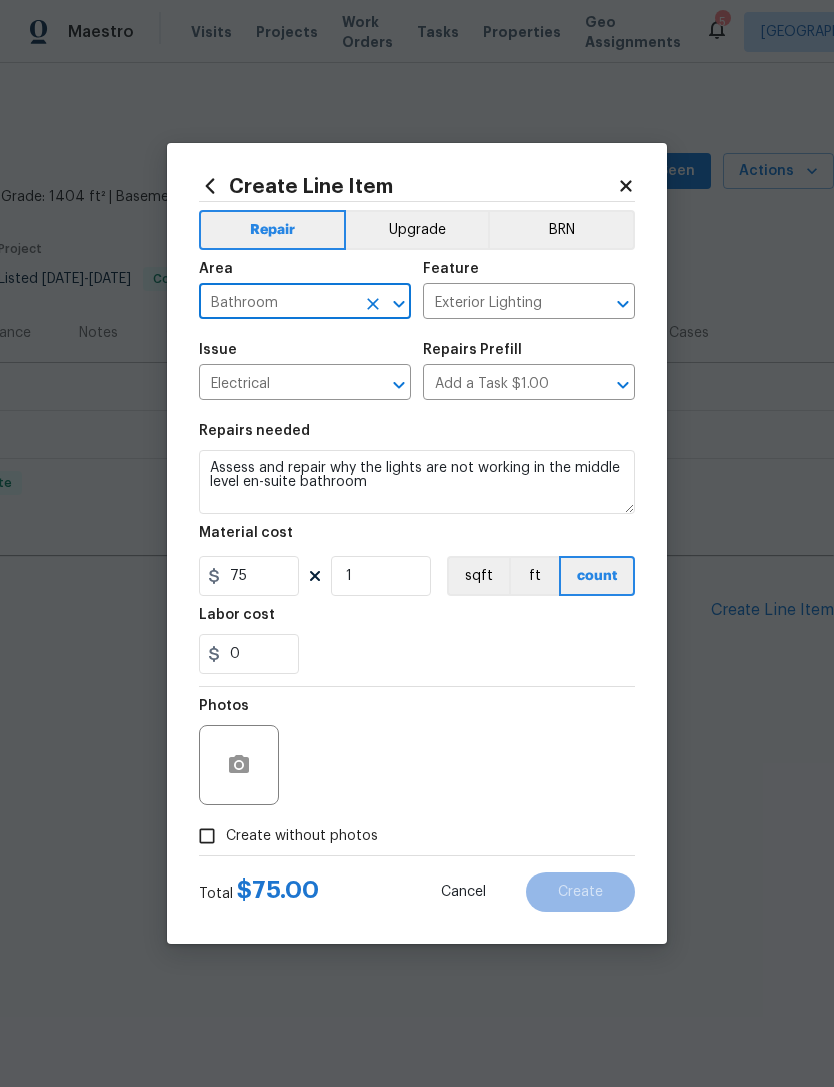 click on "0" at bounding box center [417, 654] 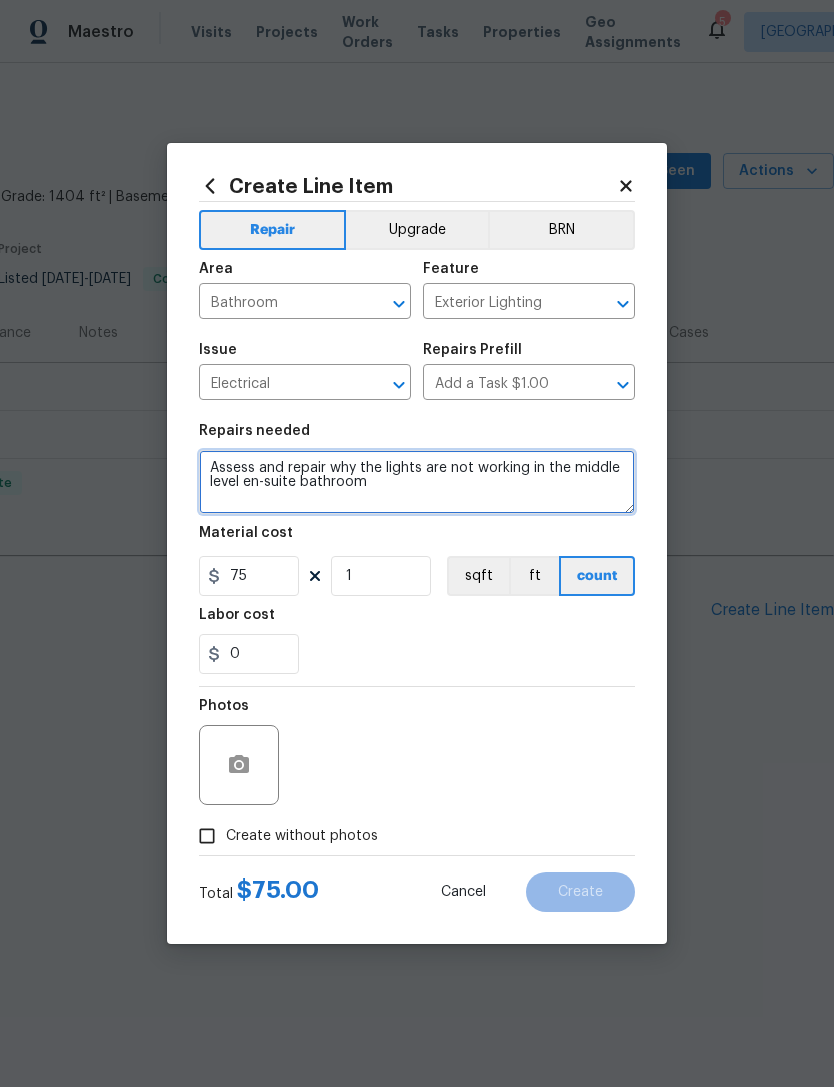 click on "Assess and repair why the lights are not working in the middle level en-suite bathroom" at bounding box center (417, 482) 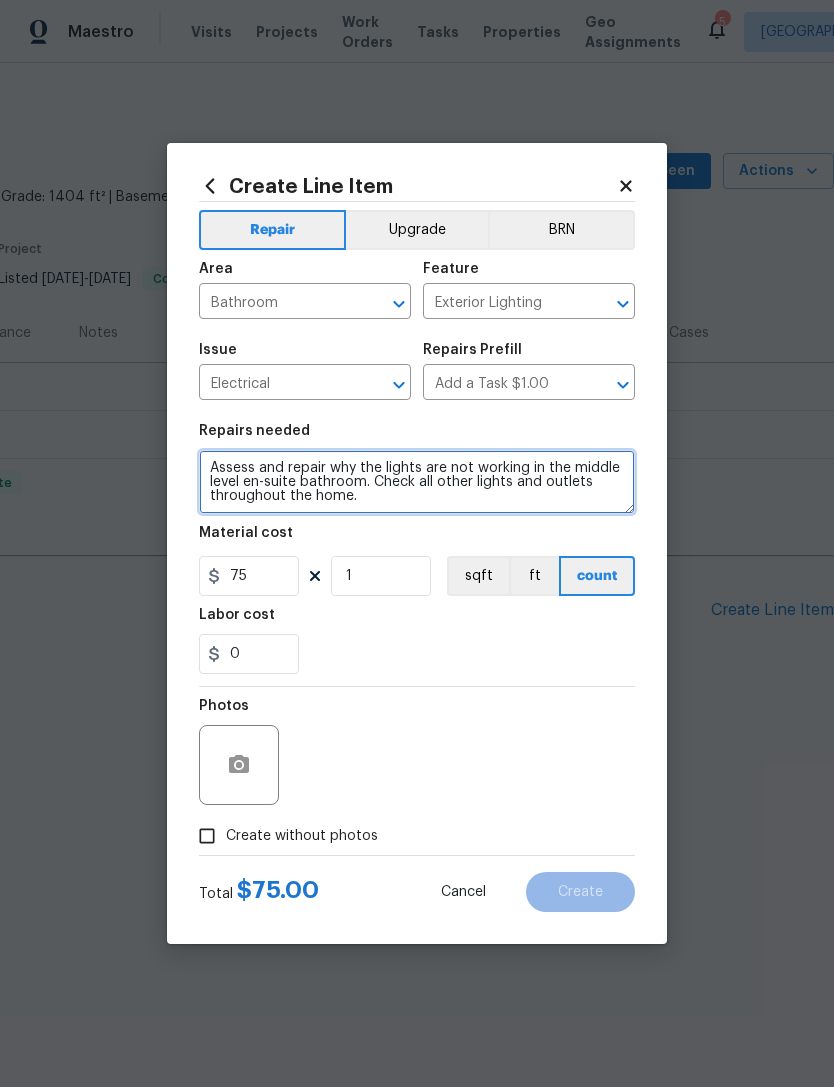 type on "Assess and repair why the lights are not working in the middle level en-suite bathroom. Check all other lights and outlets throughout the home." 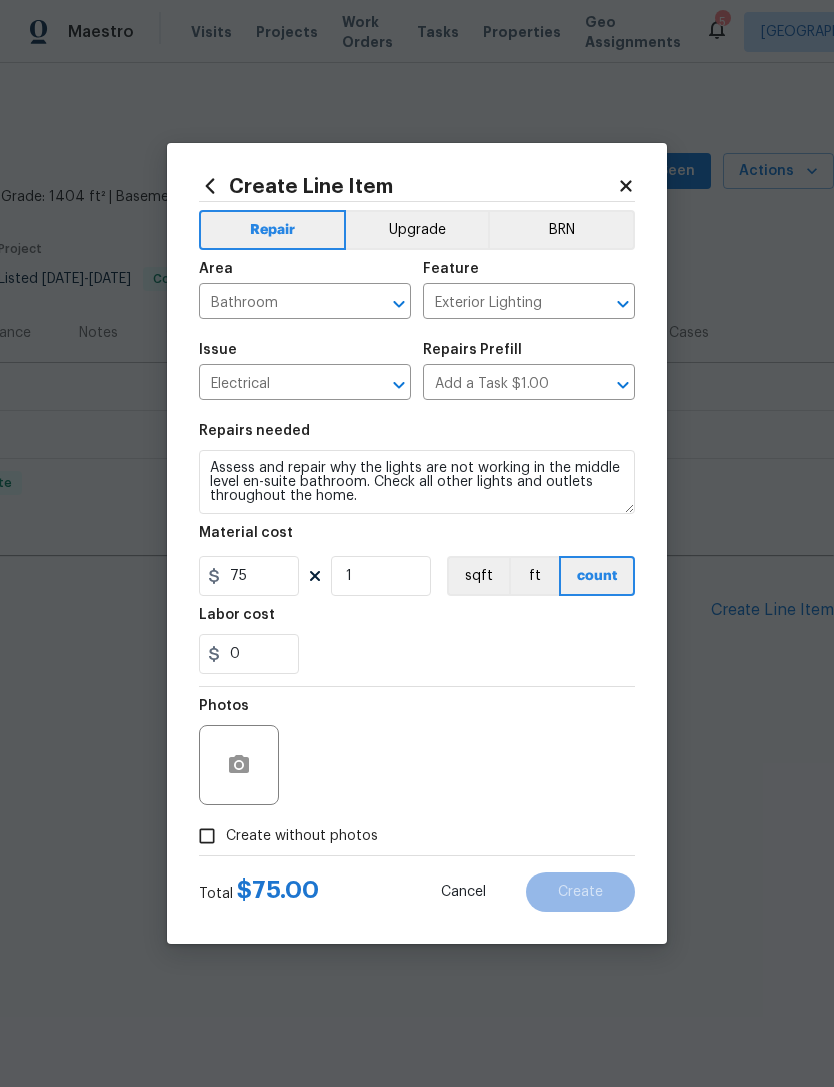 click on "0" at bounding box center (417, 654) 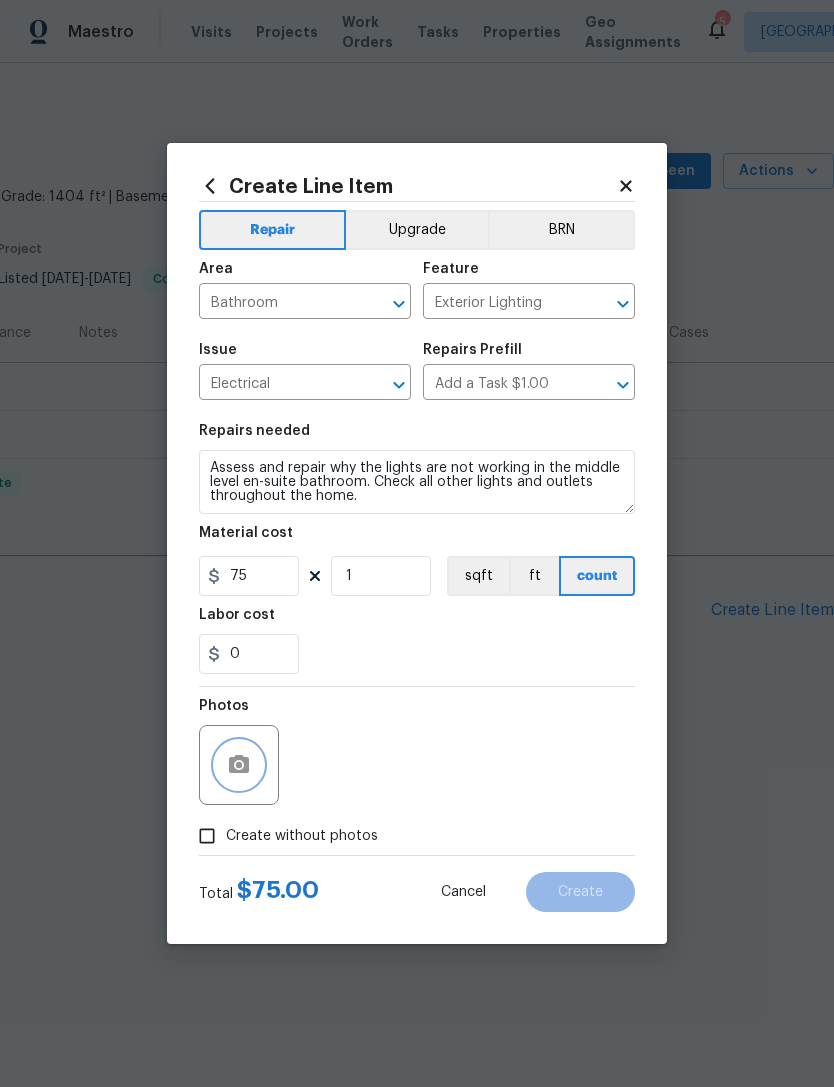 click at bounding box center [239, 765] 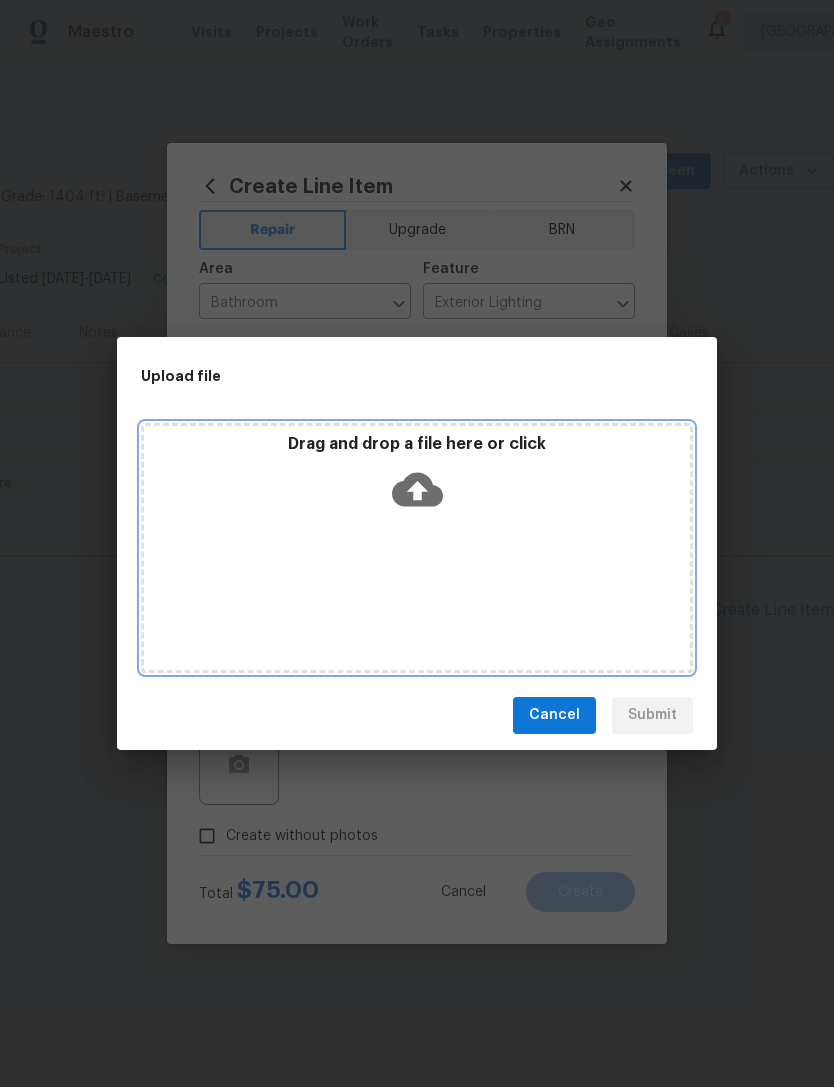 click on "Drag and drop a file here or click" at bounding box center (417, 548) 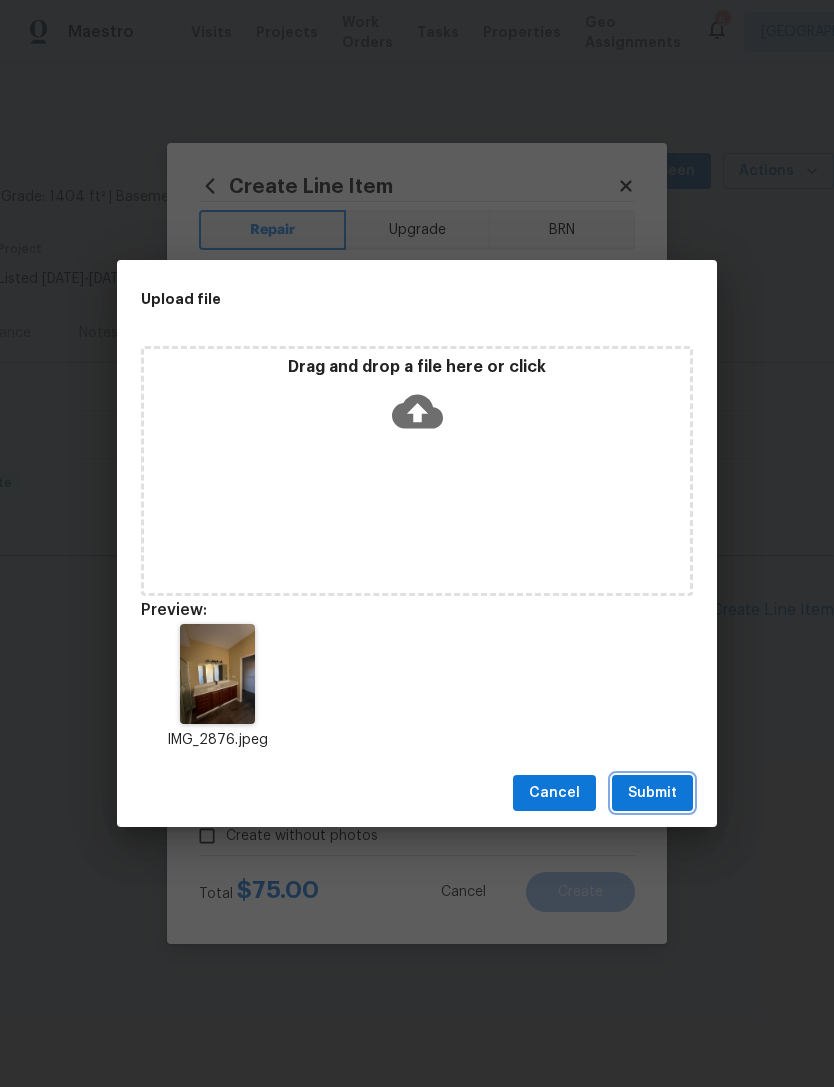 click on "Submit" at bounding box center (652, 793) 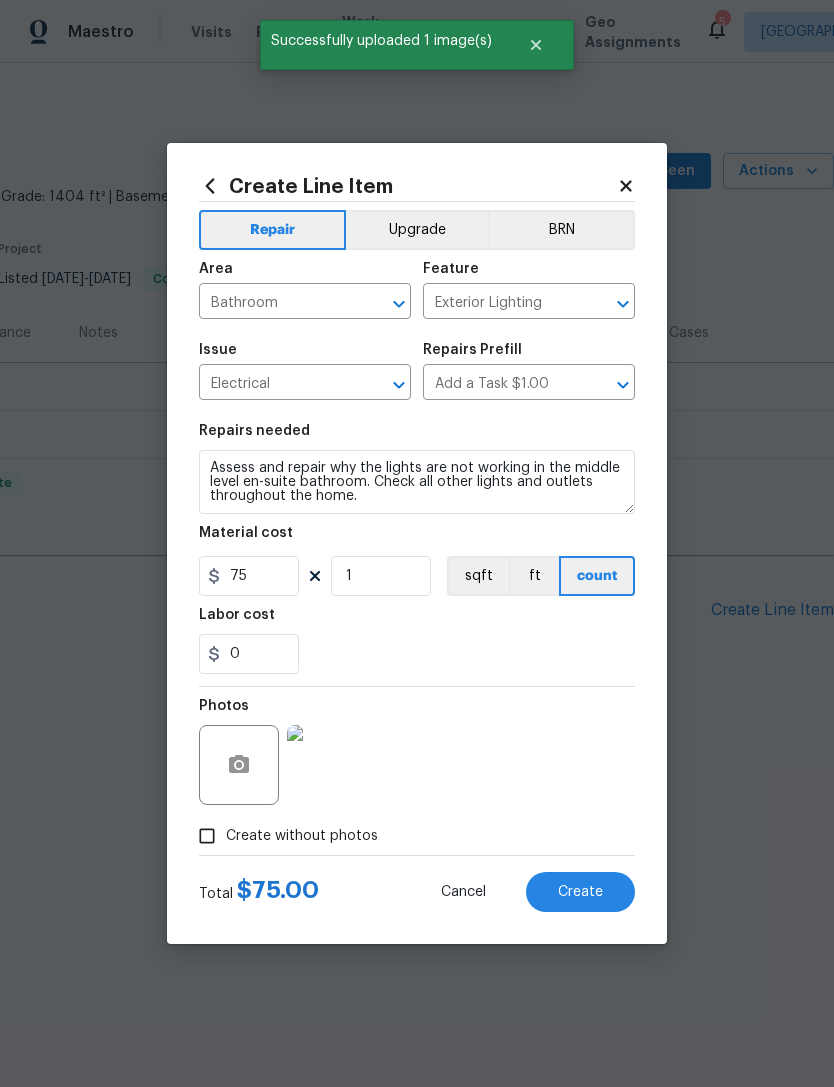 click on "Create" at bounding box center (580, 892) 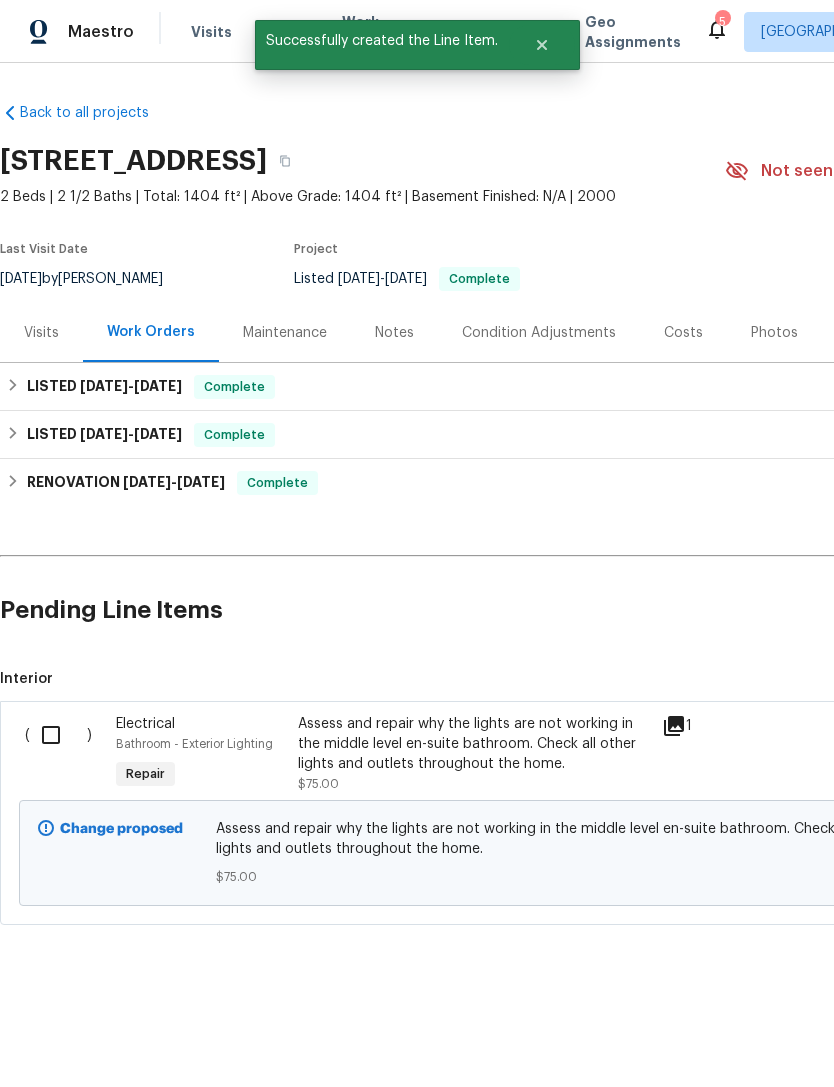 scroll, scrollTop: 0, scrollLeft: 0, axis: both 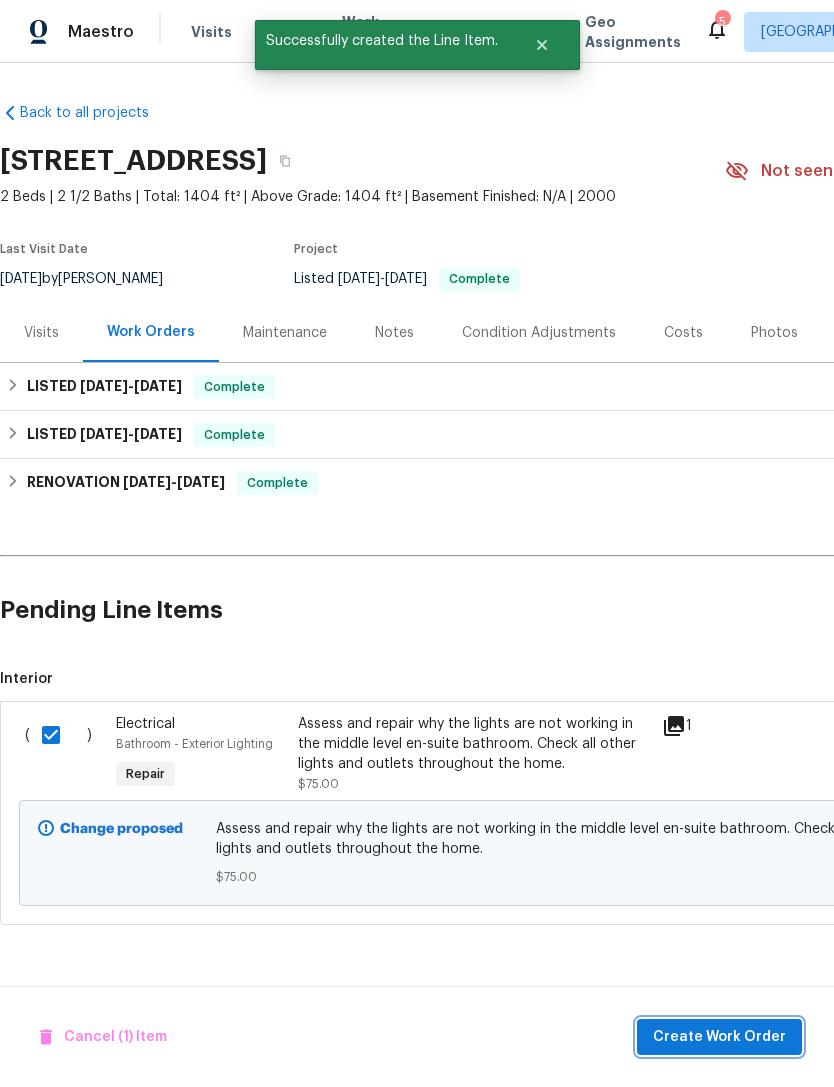 click on "Create Work Order" at bounding box center (719, 1037) 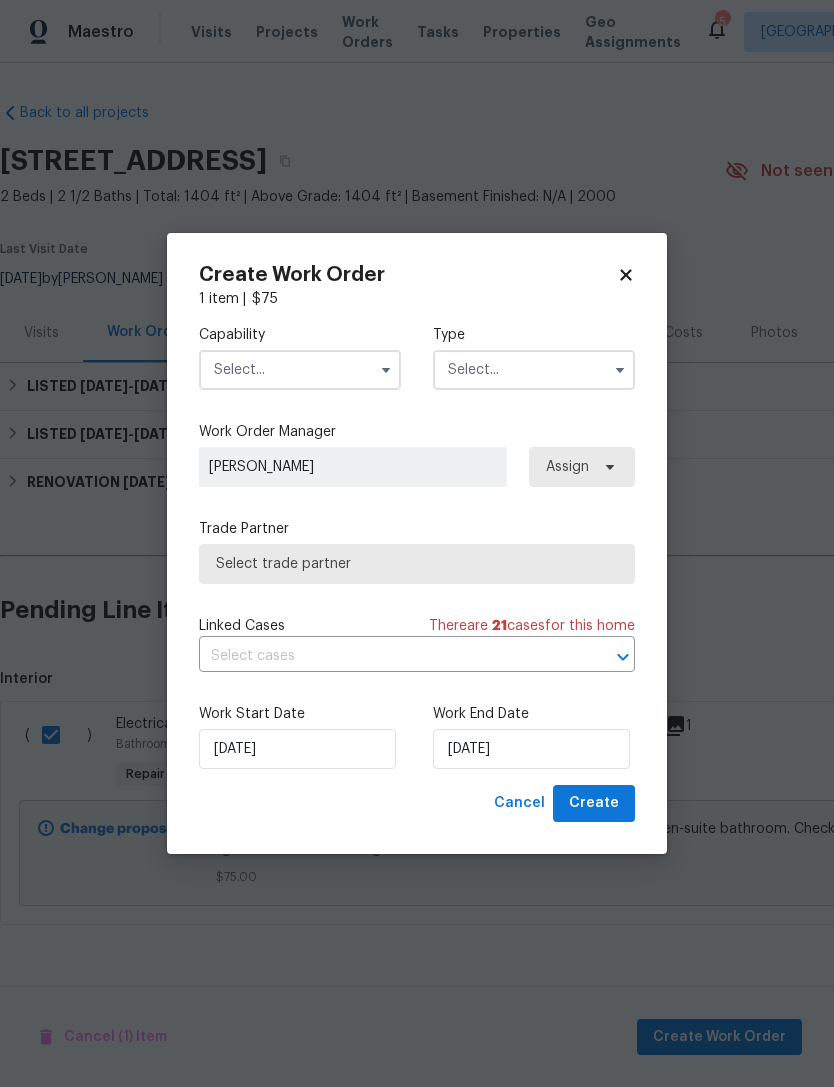 click at bounding box center (386, 370) 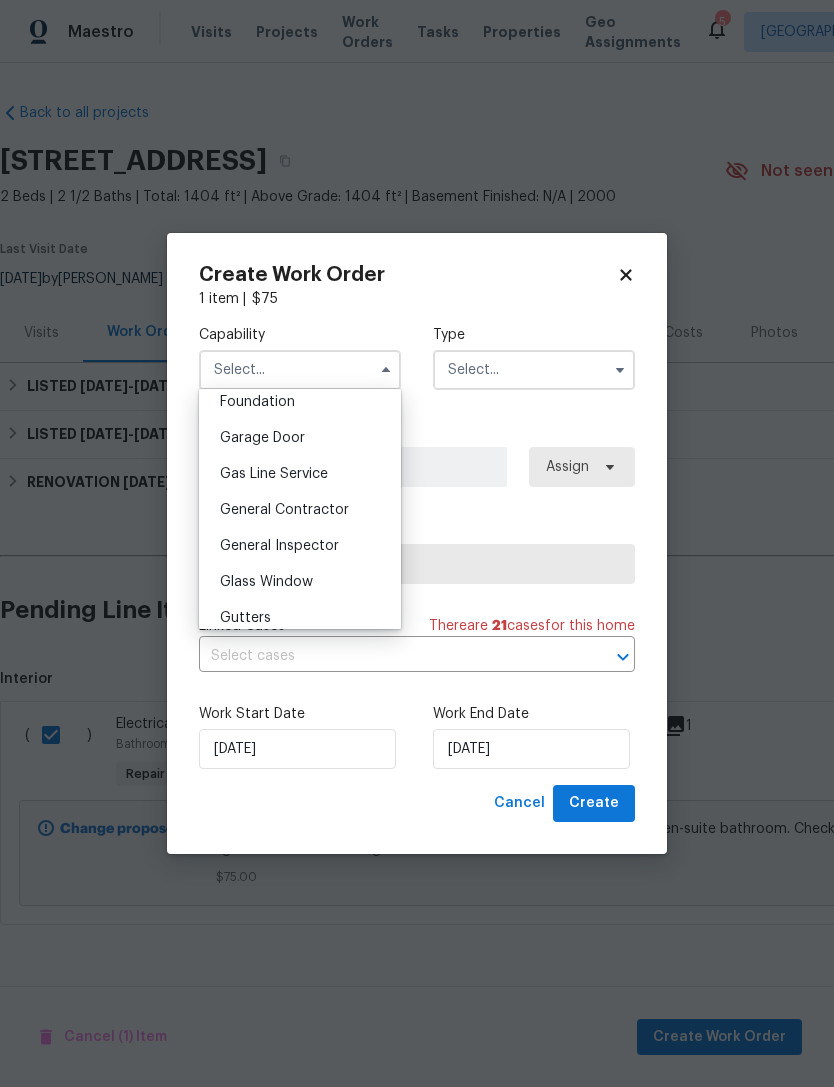scroll, scrollTop: 872, scrollLeft: 0, axis: vertical 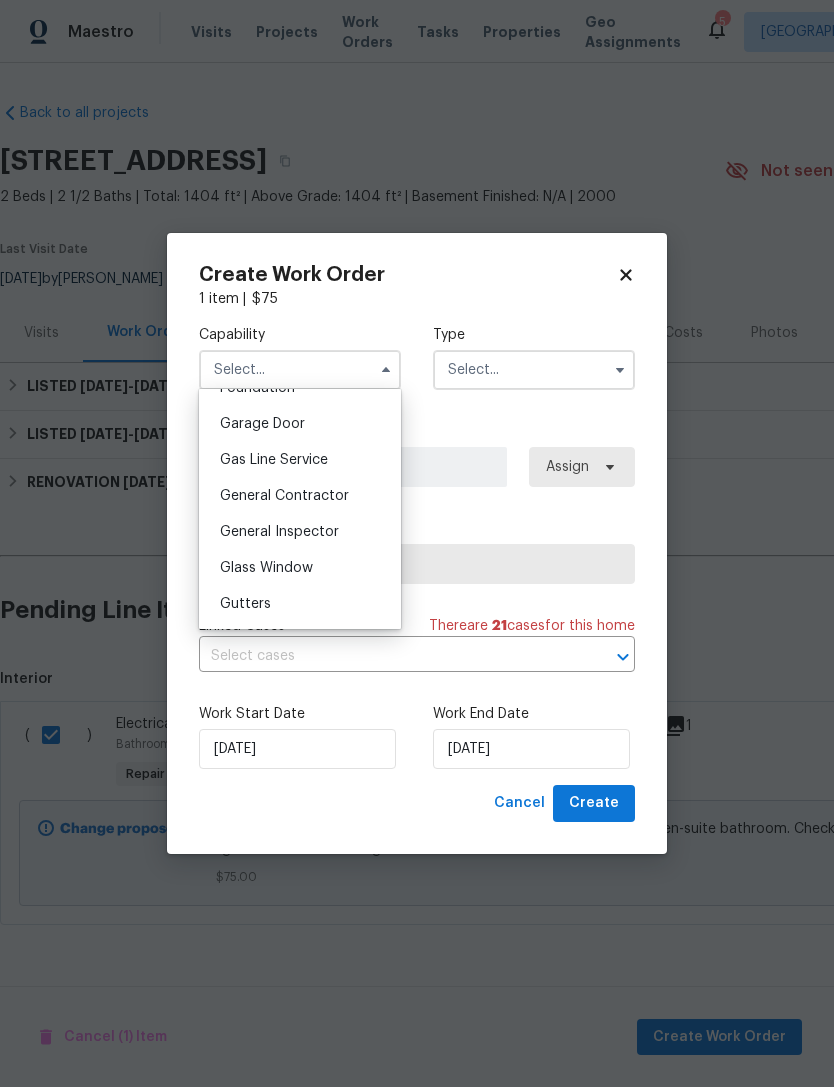 click on "General Contractor" at bounding box center [284, 496] 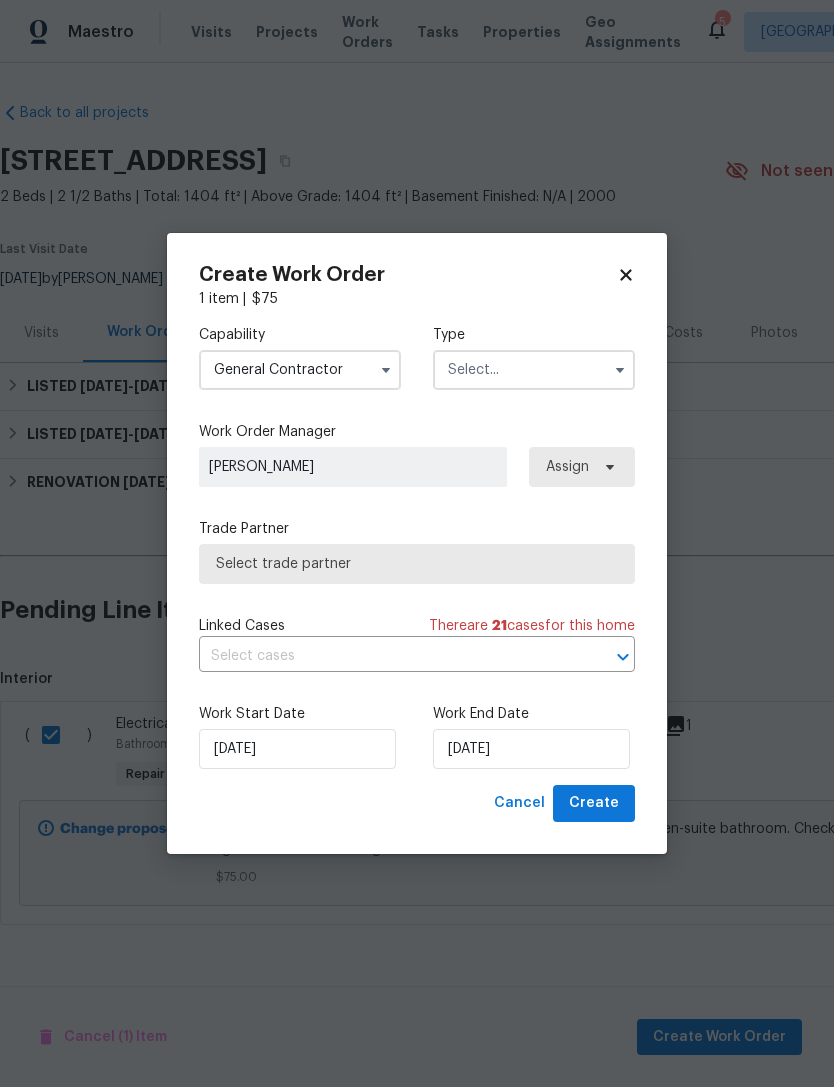 click at bounding box center (534, 370) 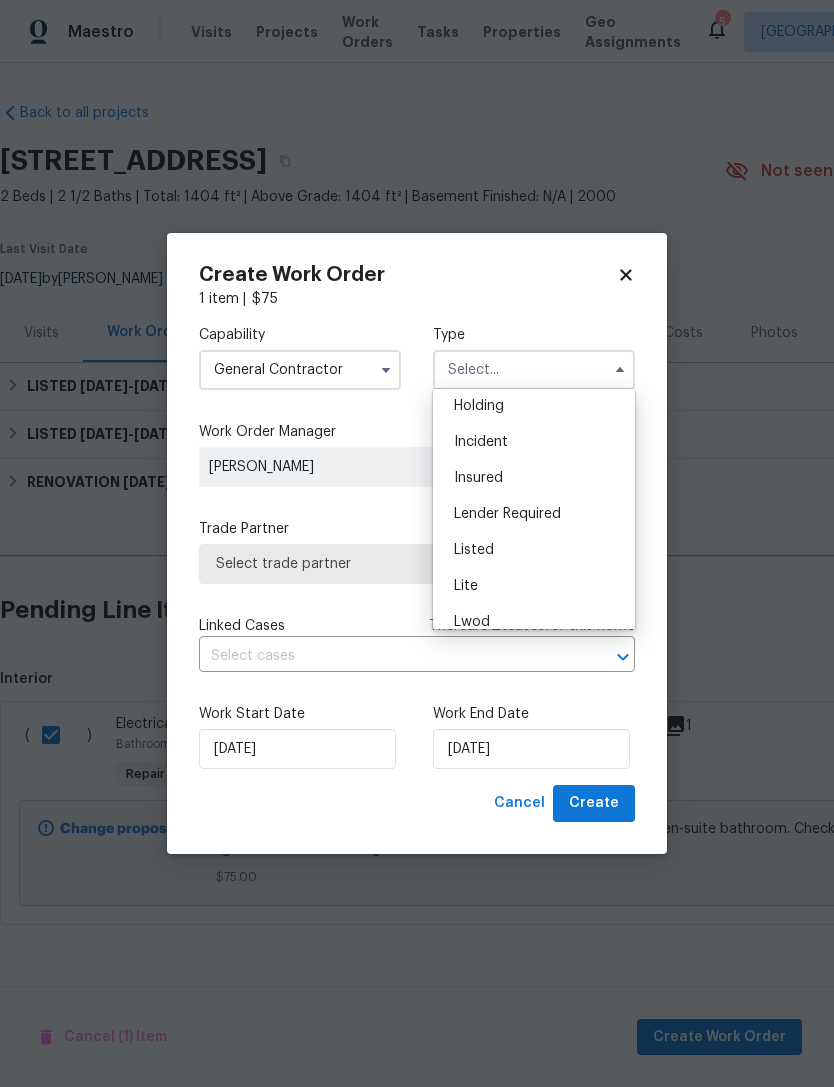 scroll, scrollTop: 80, scrollLeft: 0, axis: vertical 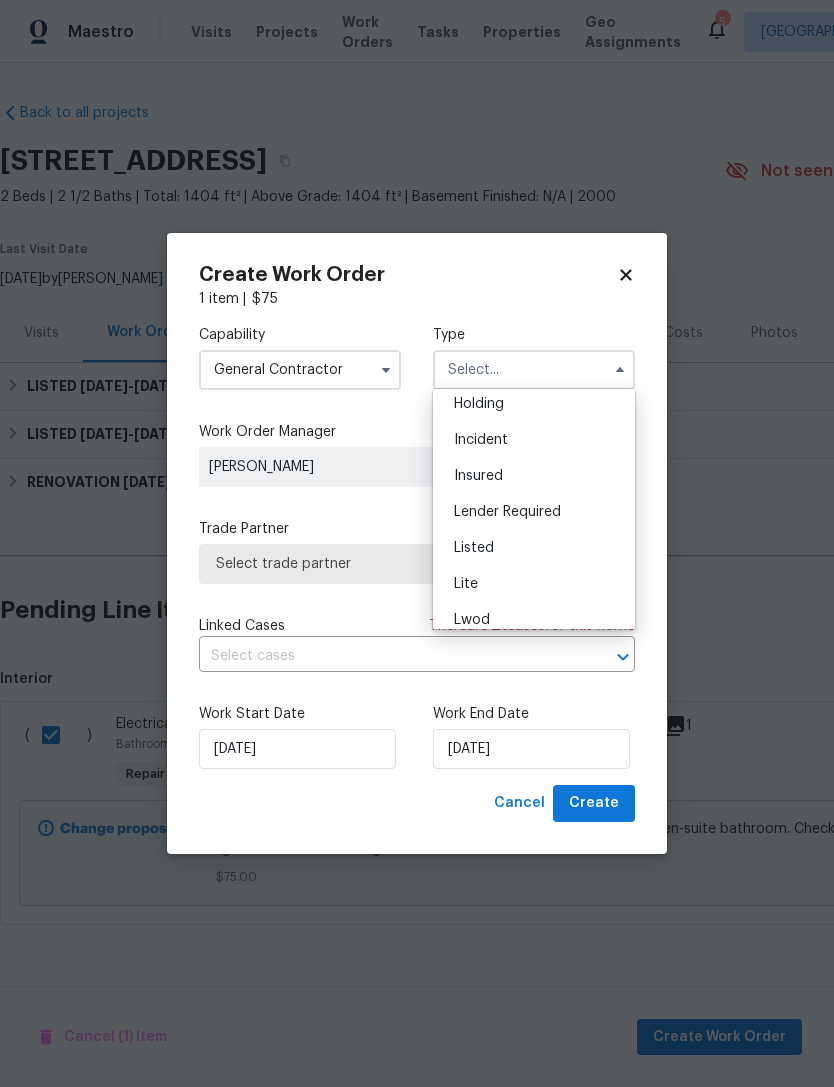 click on "Listed" at bounding box center [534, 548] 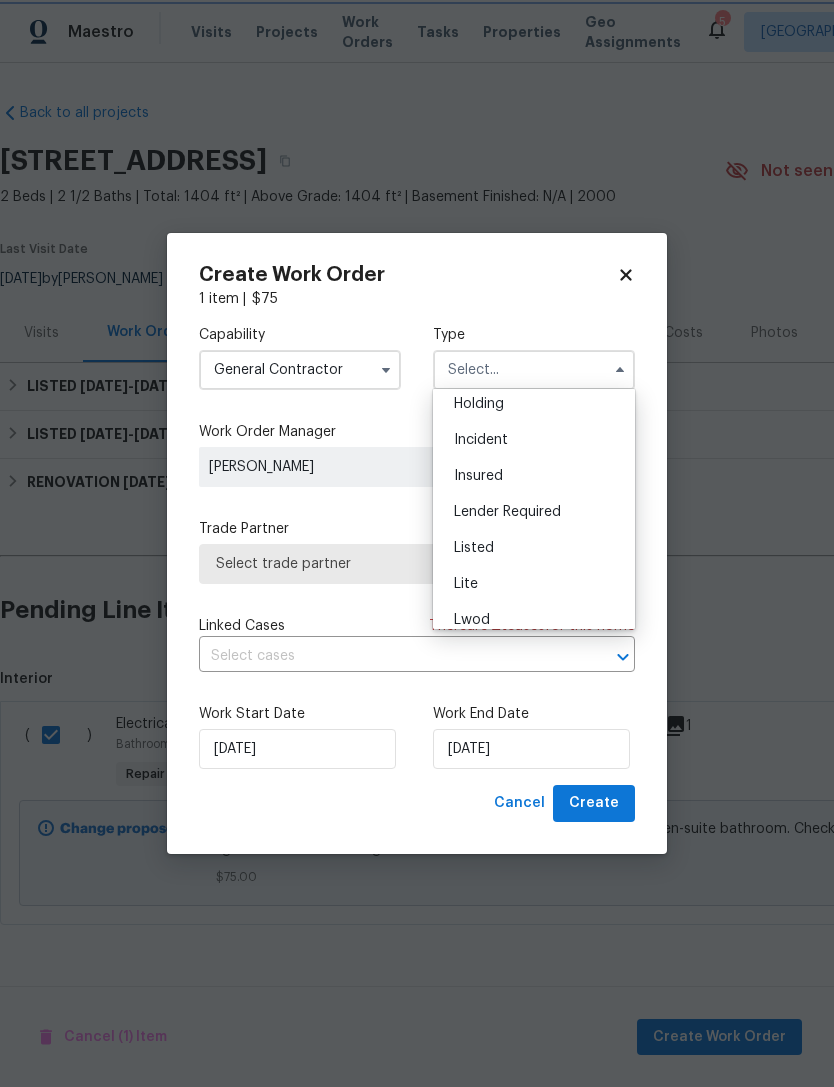 type on "Listed" 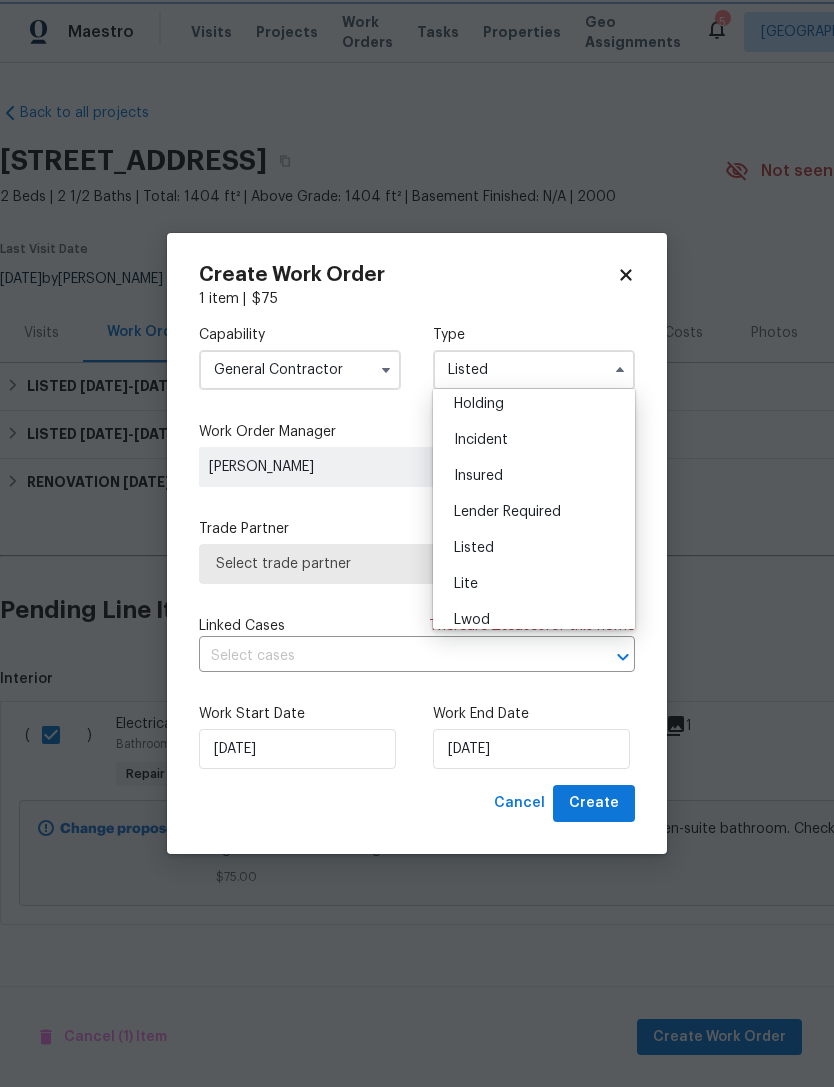 scroll, scrollTop: 0, scrollLeft: 0, axis: both 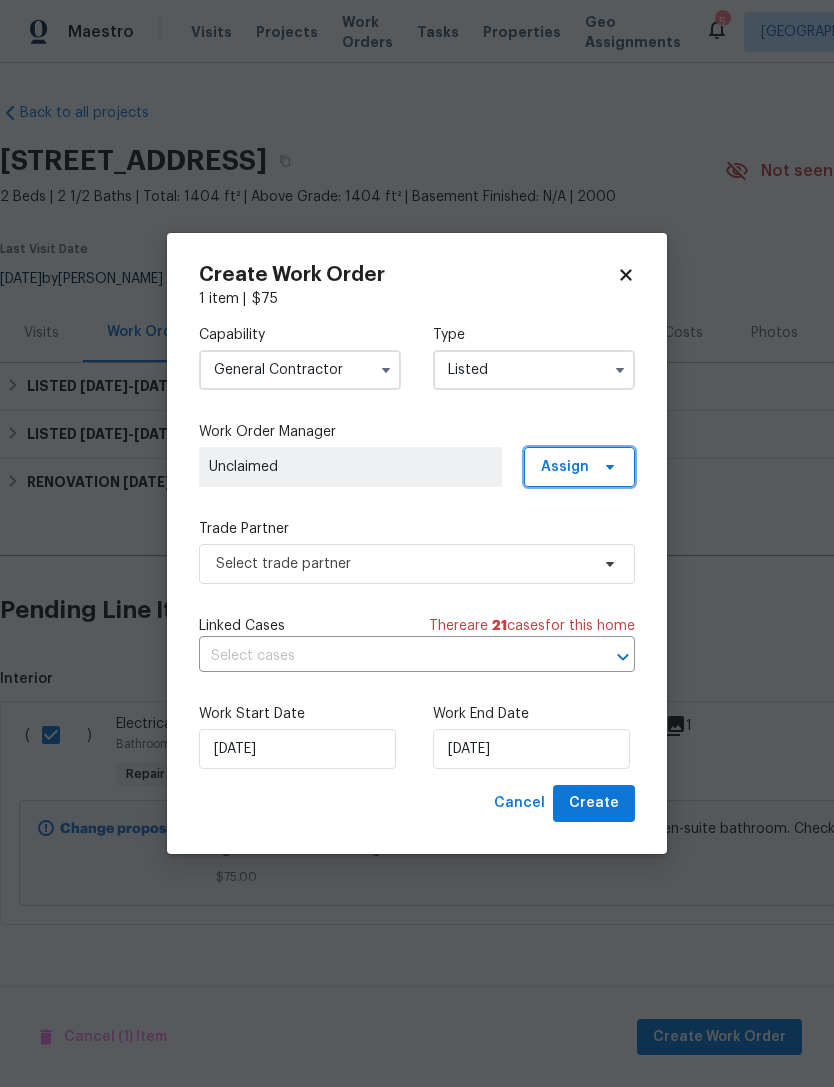 click at bounding box center (607, 467) 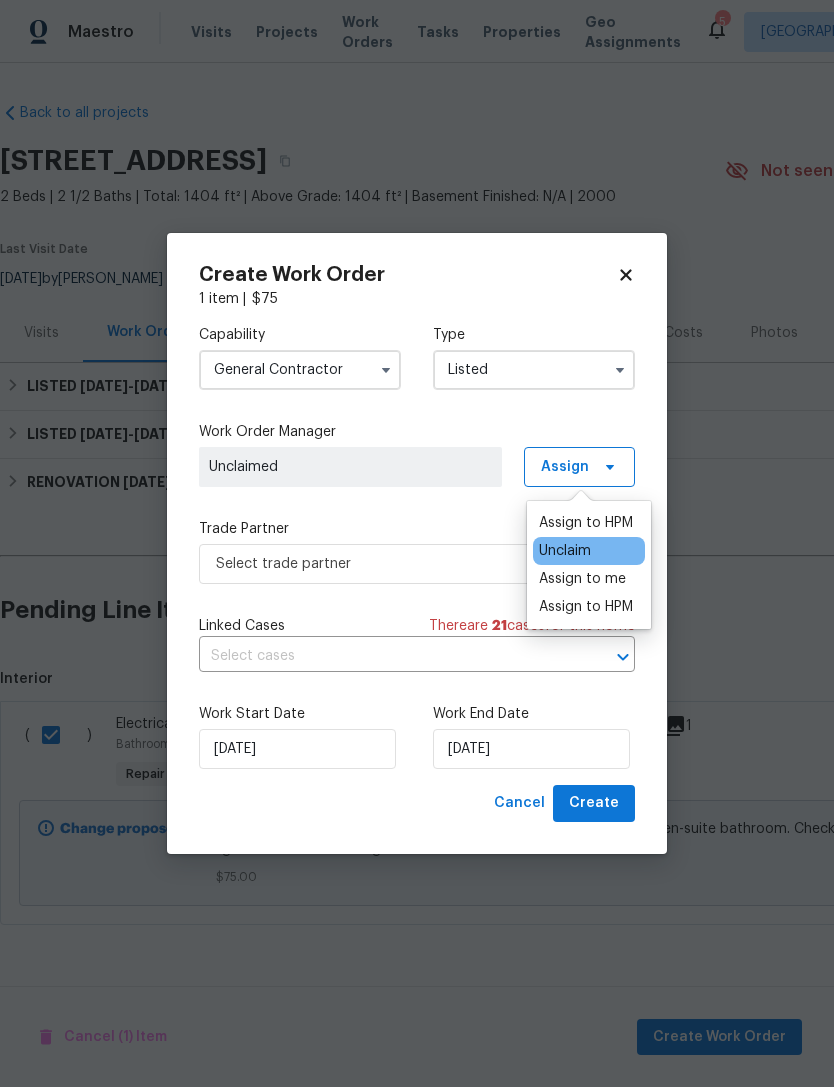 click on "Assign to HPM" at bounding box center [586, 607] 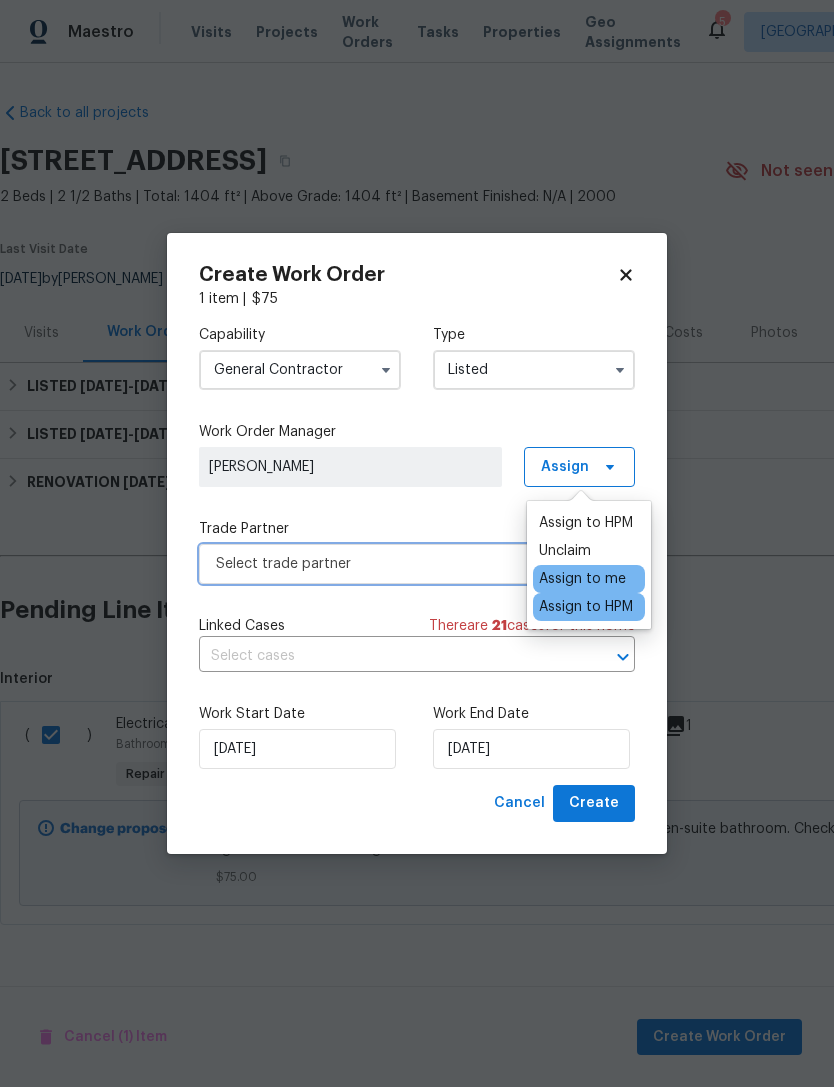 click on "Select trade partner" at bounding box center [402, 564] 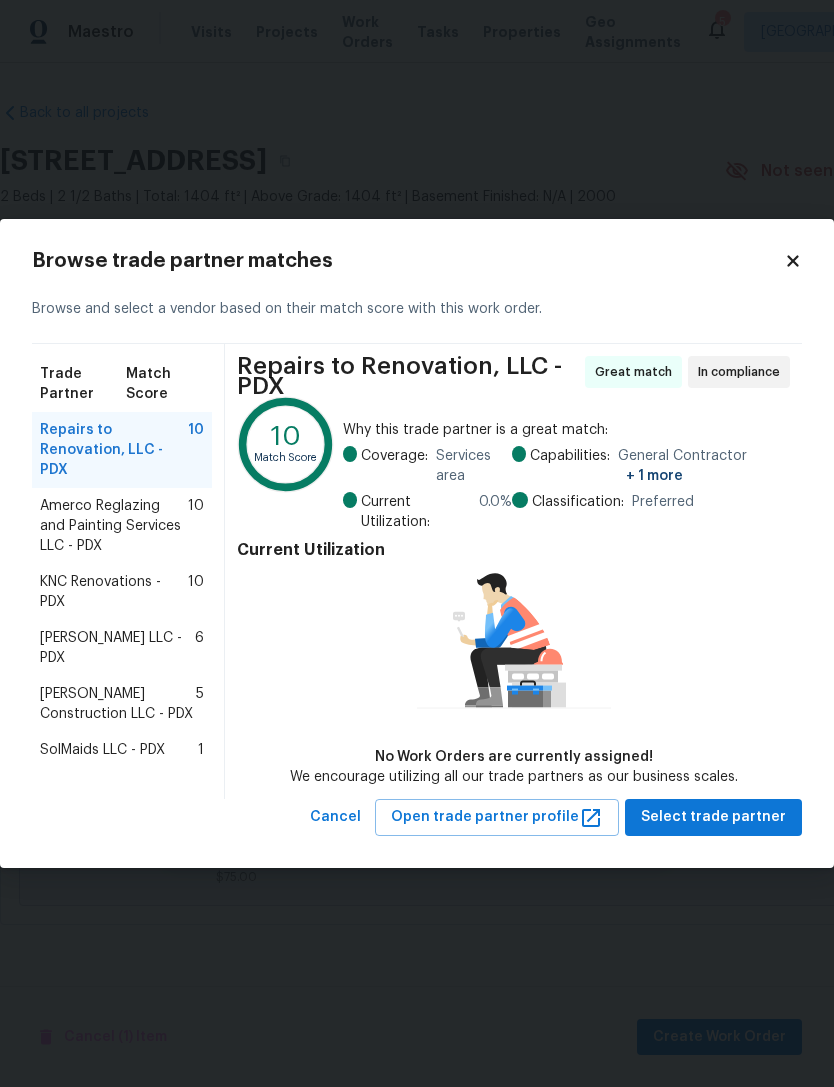 click on "SolMaids LLC - PDX" at bounding box center (102, 750) 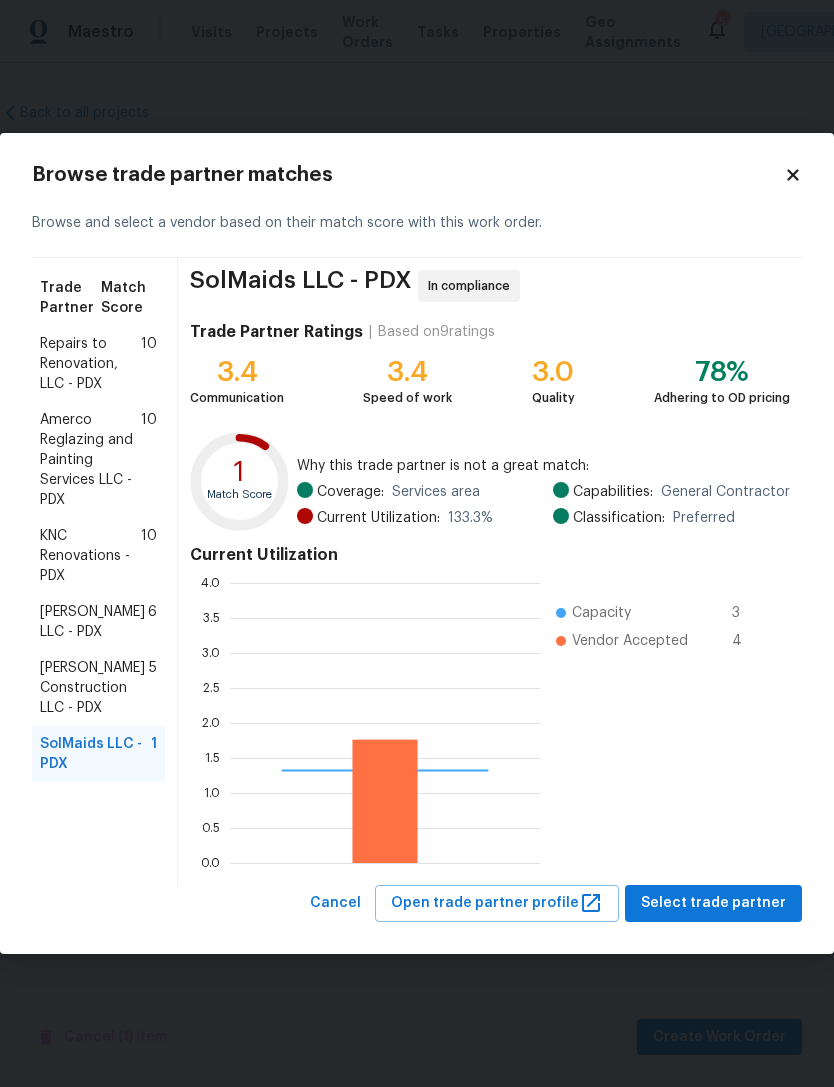 scroll, scrollTop: 2, scrollLeft: 2, axis: both 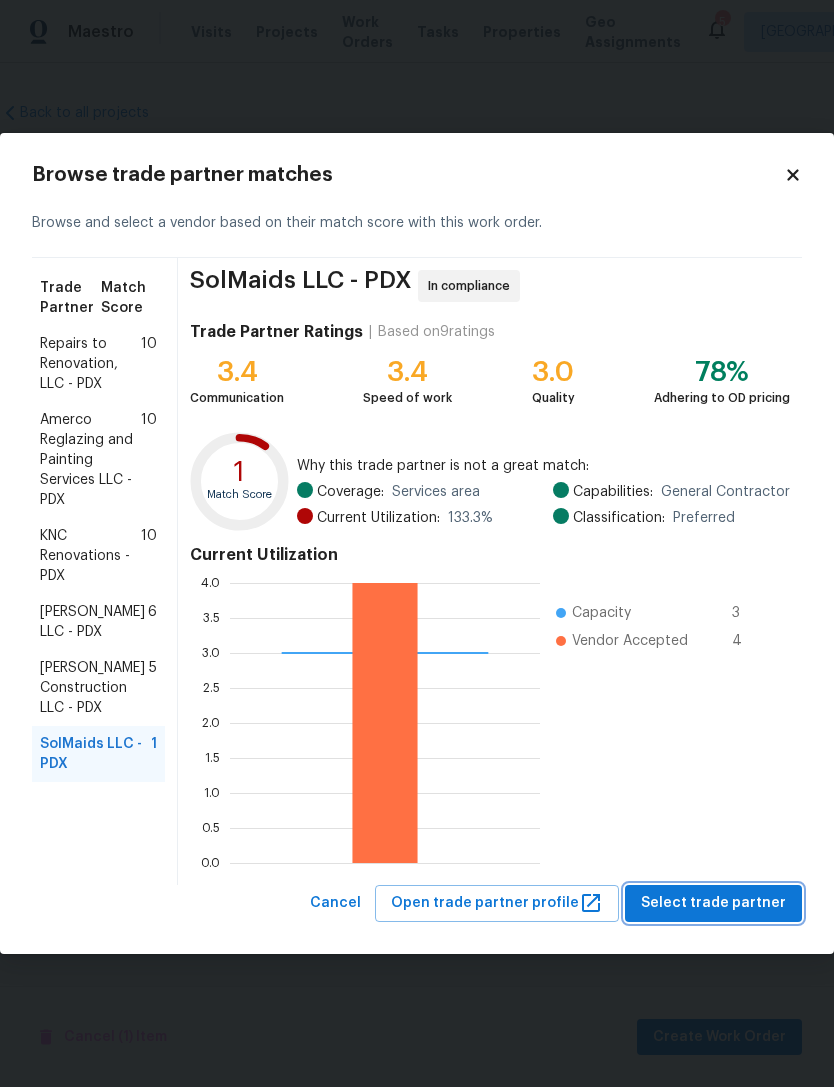 click on "Select trade partner" at bounding box center [713, 903] 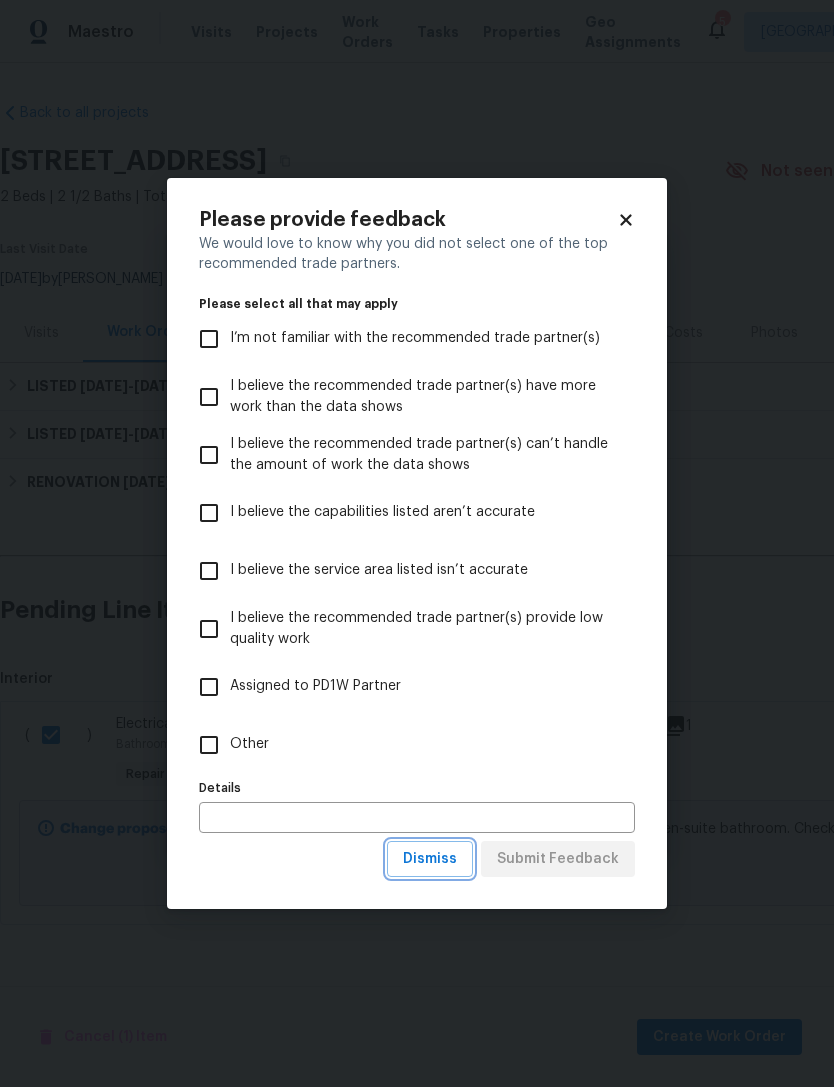 click on "Dismiss" at bounding box center [430, 859] 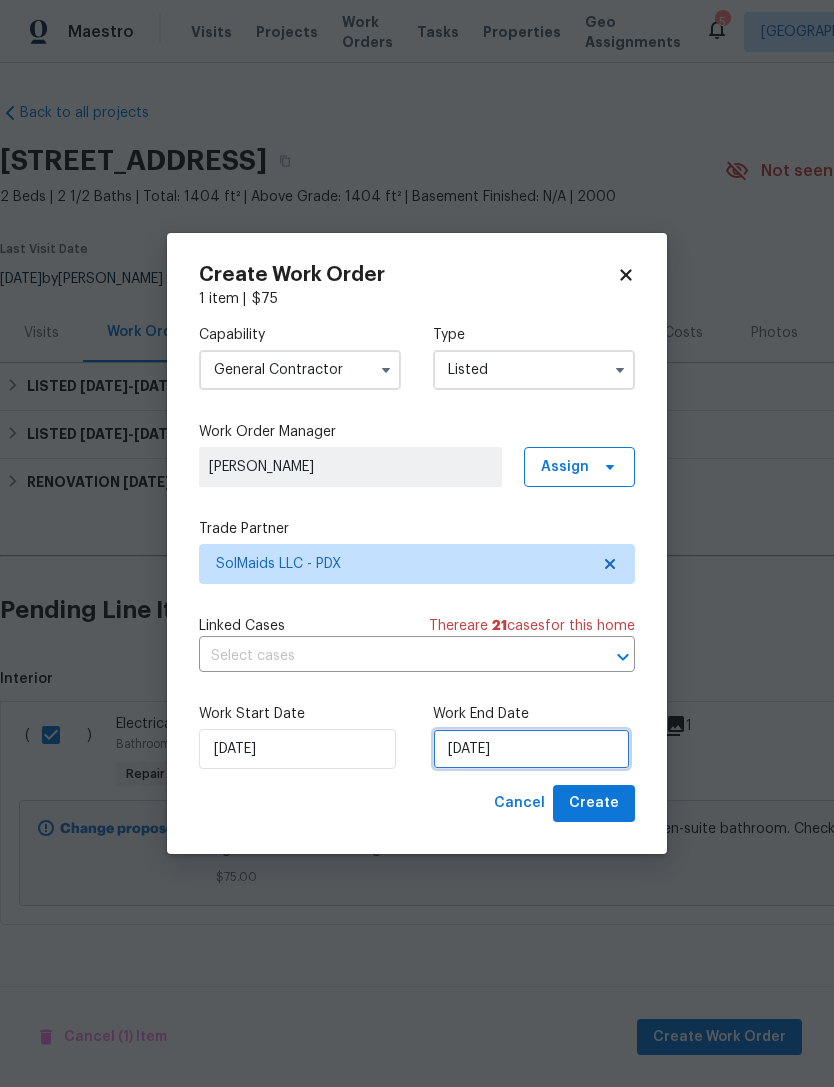 click on "[DATE]" at bounding box center [531, 749] 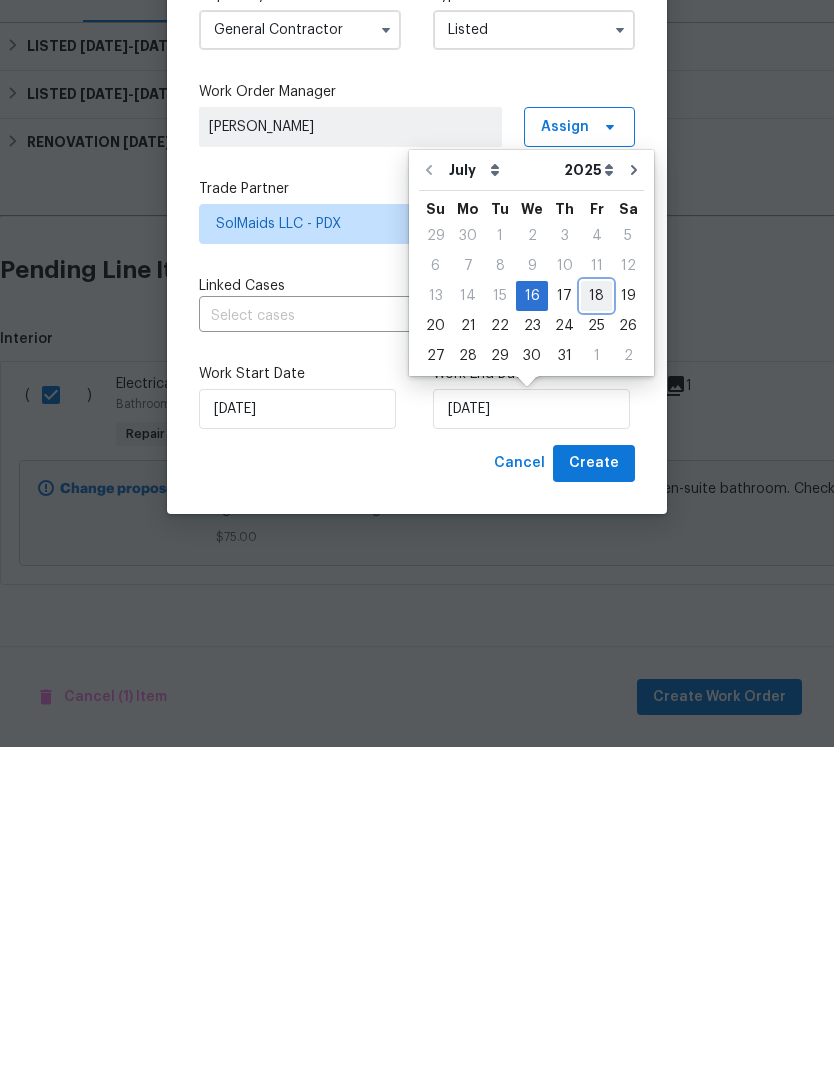click on "18" at bounding box center [596, 636] 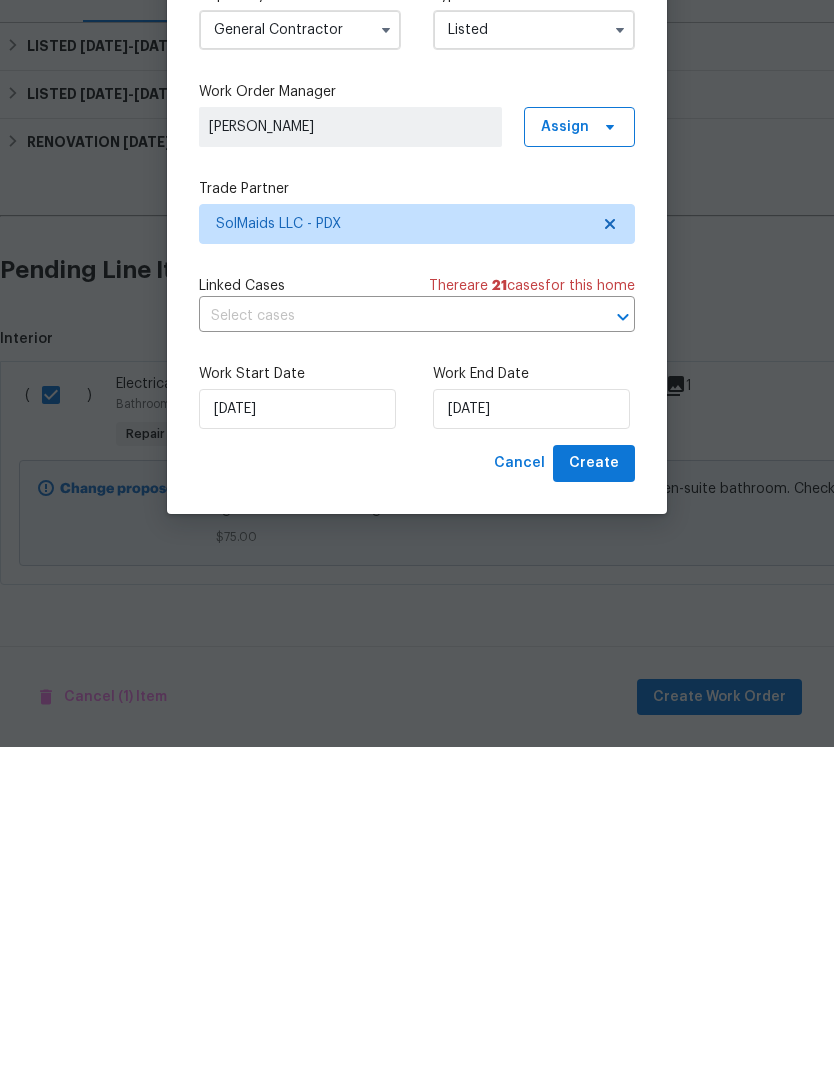 type on "[DATE]" 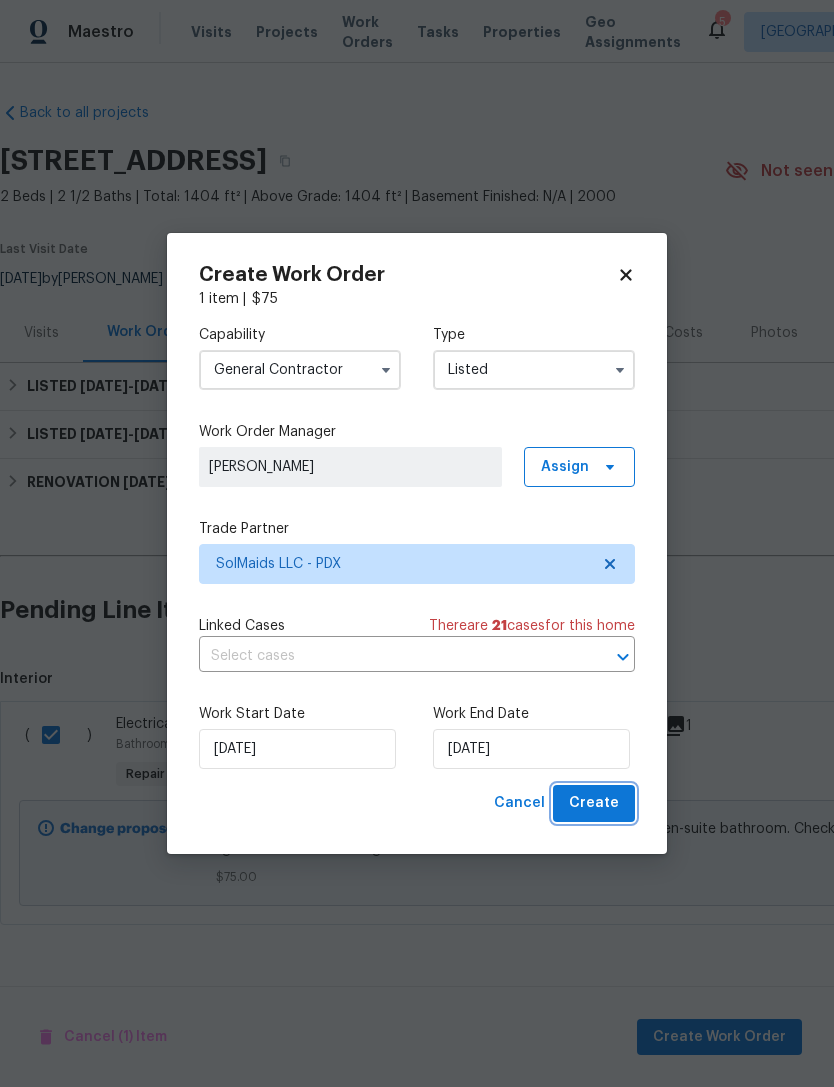 click on "Create" at bounding box center (594, 803) 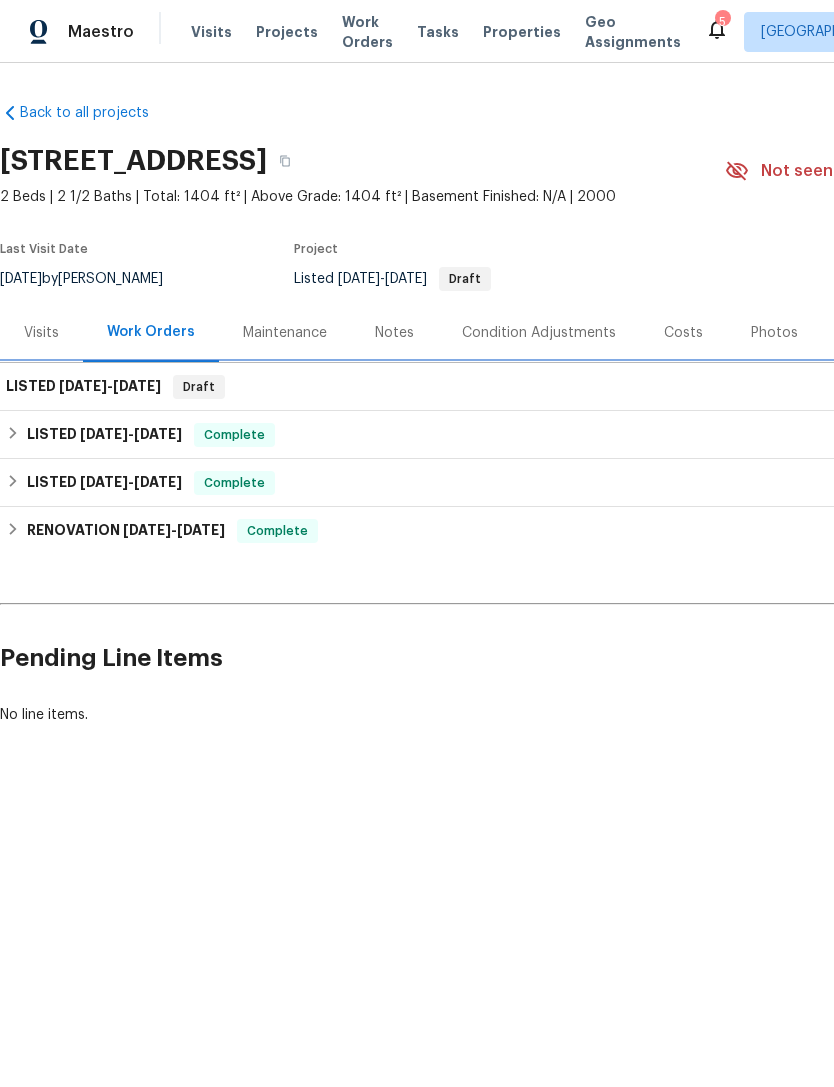 click on "LISTED   [DATE]  -  [DATE] Draft" at bounding box center (565, 387) 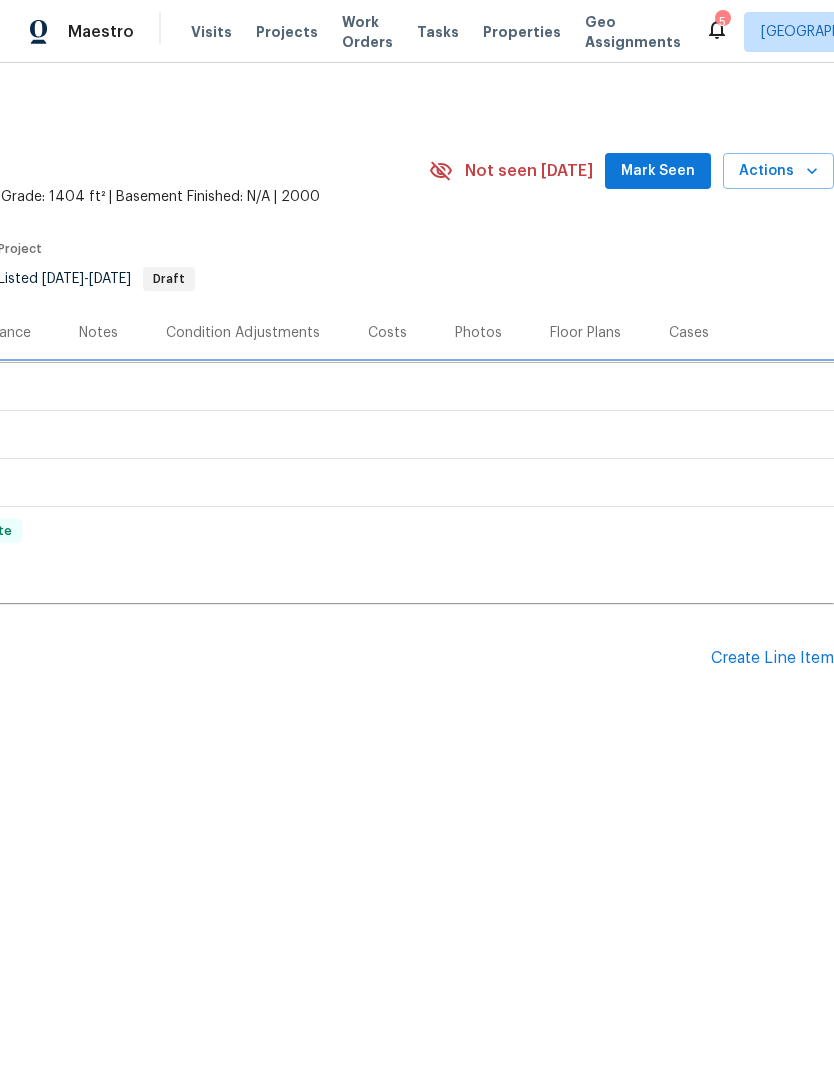 scroll, scrollTop: 0, scrollLeft: 296, axis: horizontal 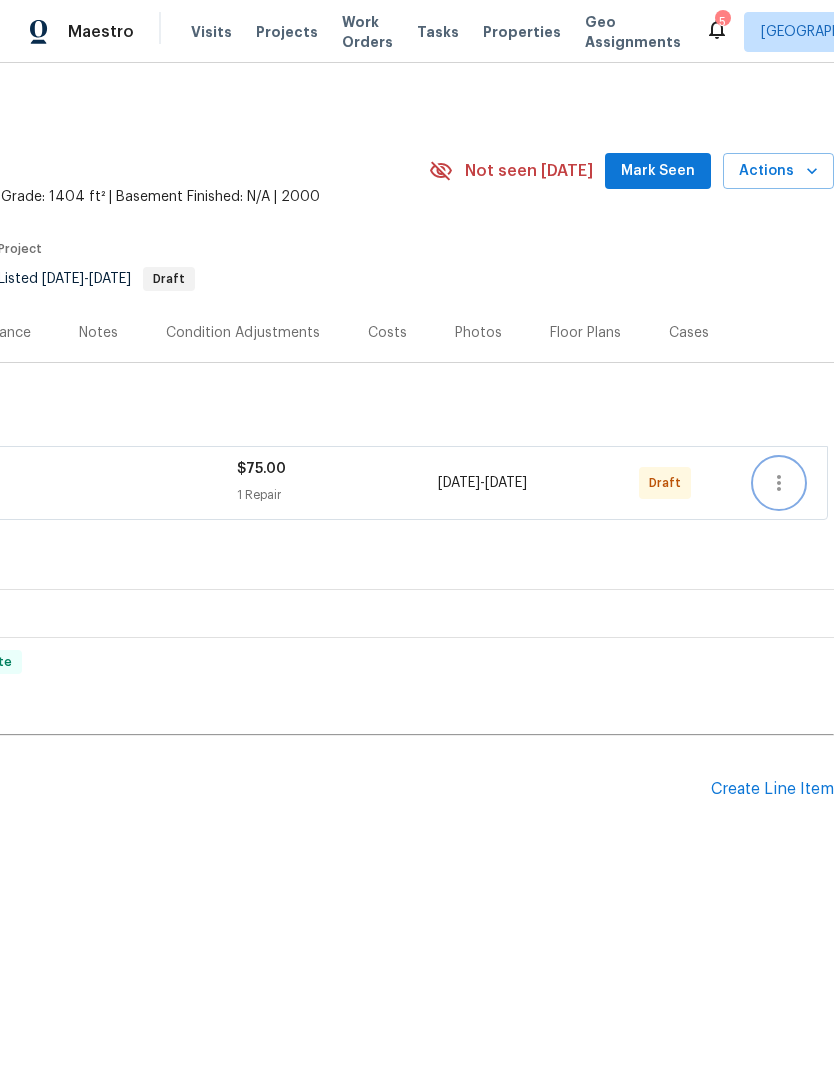 click 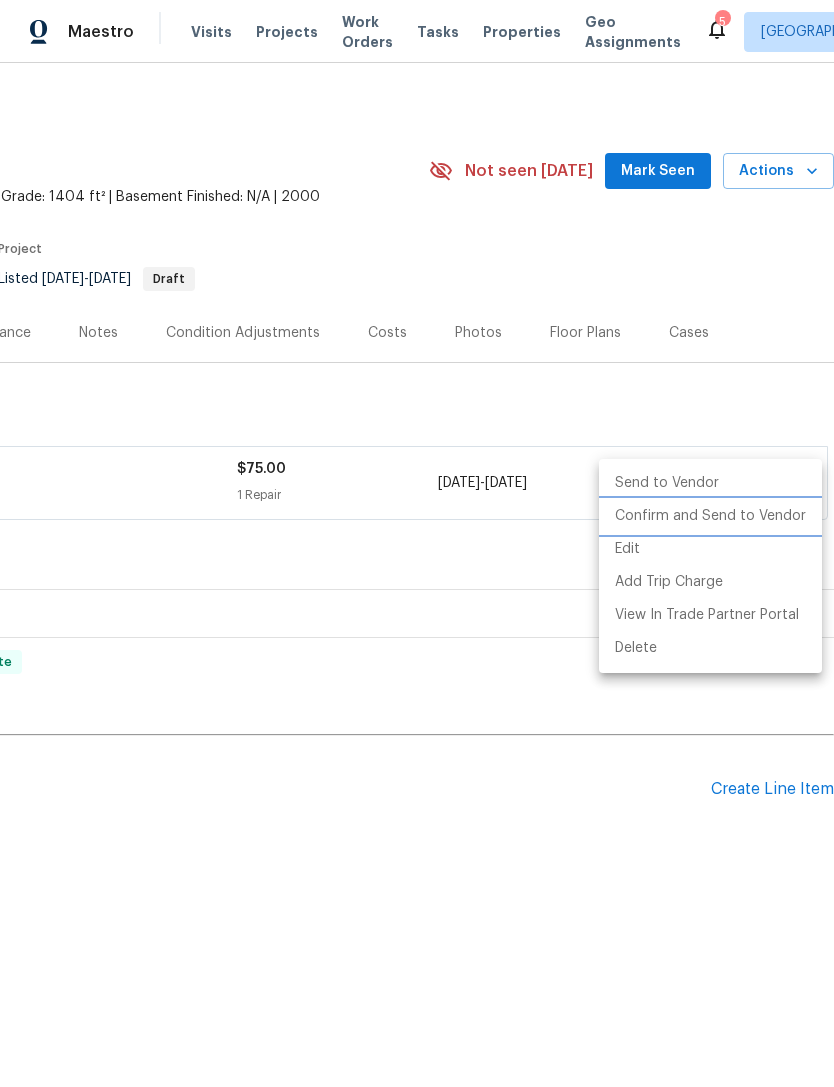 click on "Confirm and Send to Vendor" at bounding box center (710, 516) 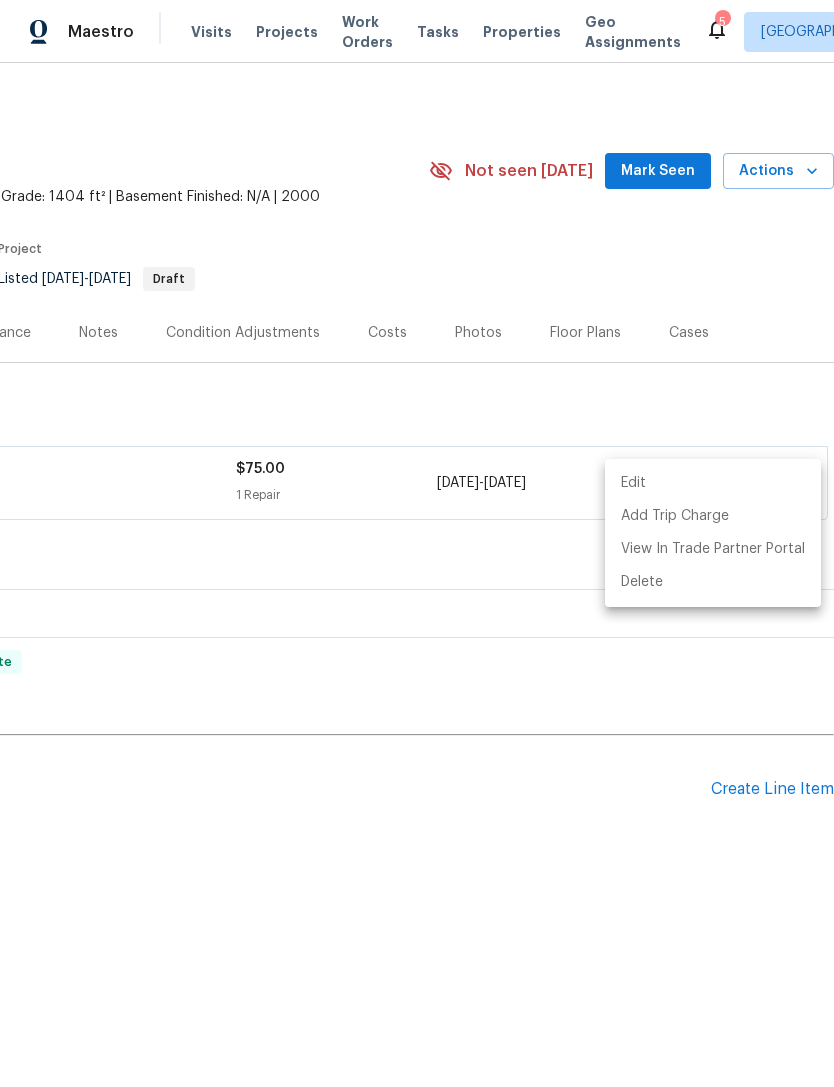 click at bounding box center (417, 543) 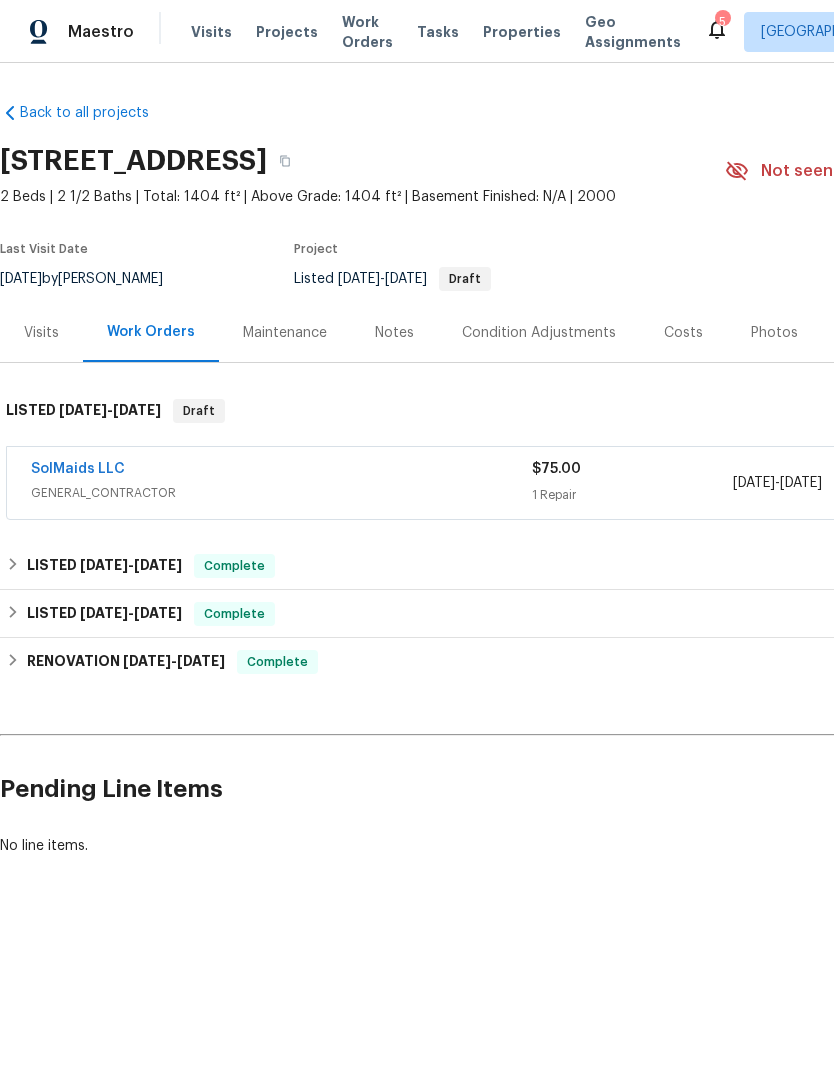 scroll, scrollTop: 0, scrollLeft: 0, axis: both 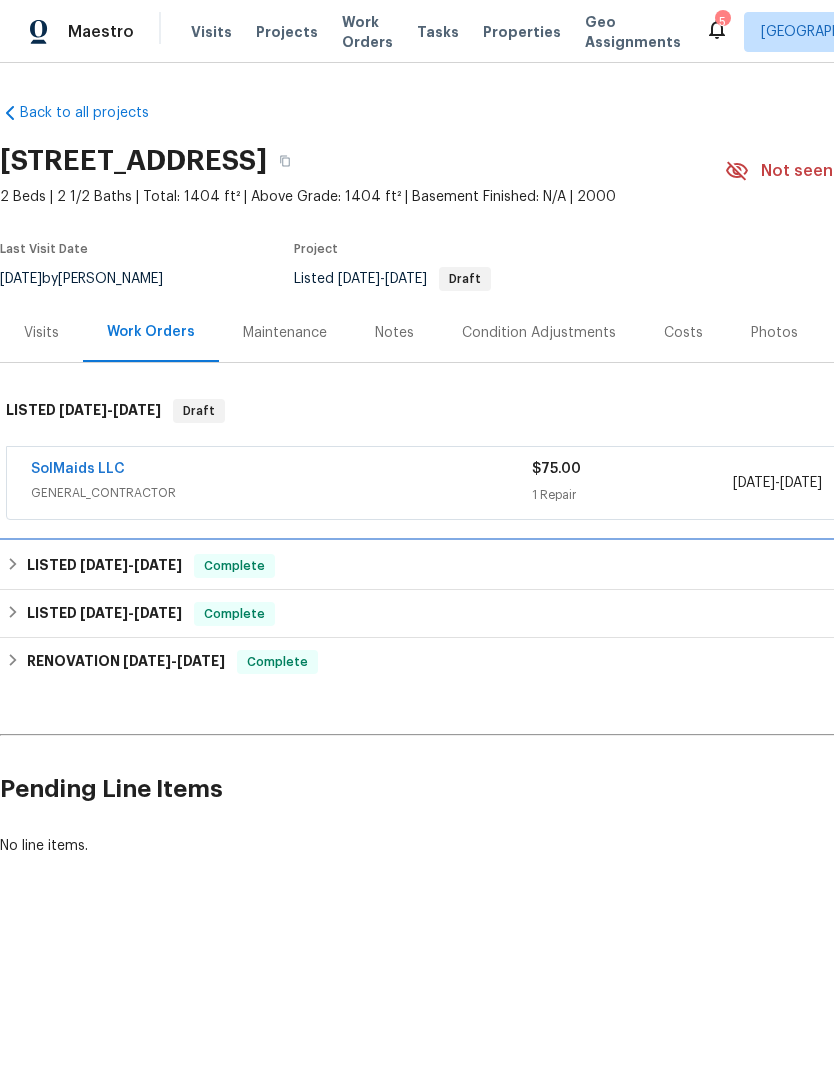 click on "10/24/24  -  6/9/25" at bounding box center [131, 565] 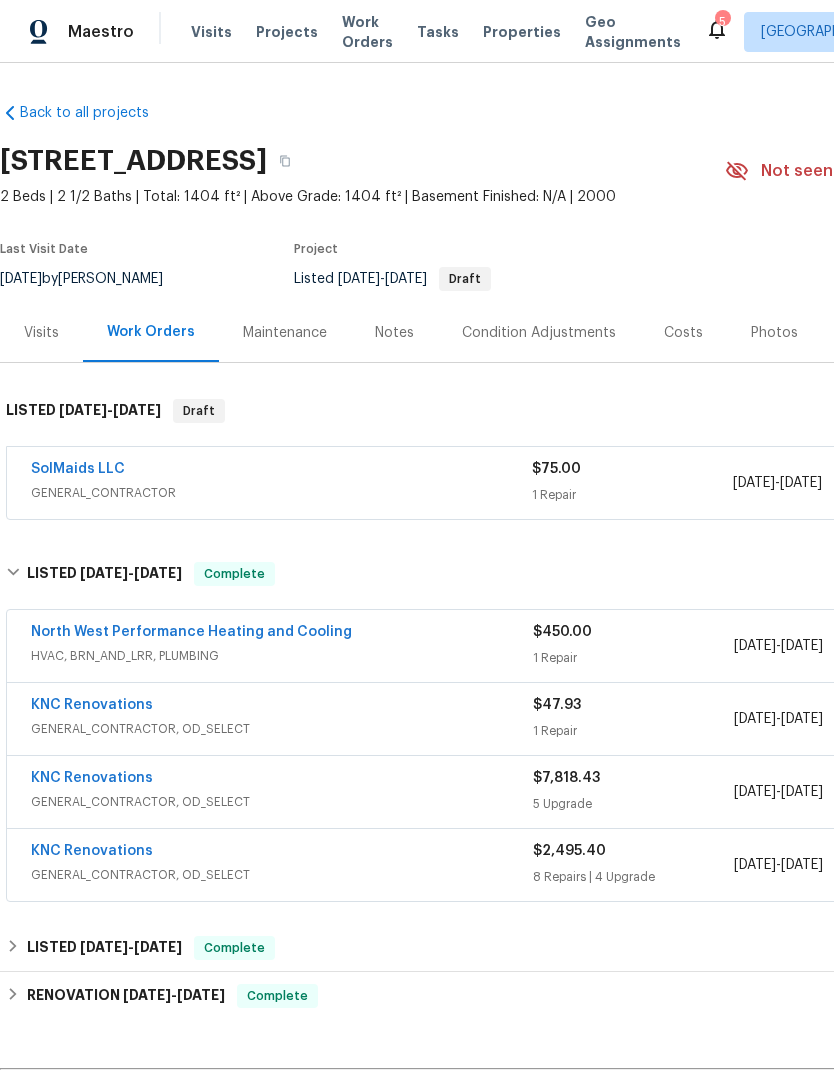 click on "KNC Renovations" at bounding box center (92, 705) 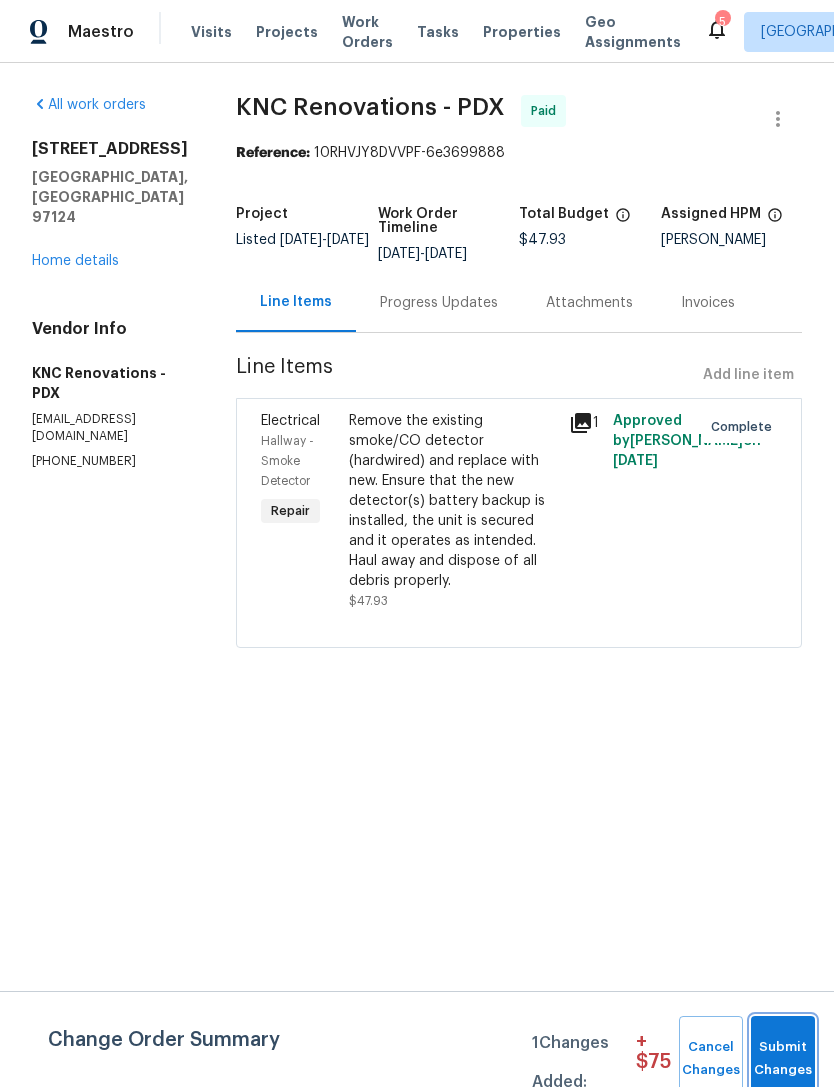 click on "Submit Changes" at bounding box center [783, 1059] 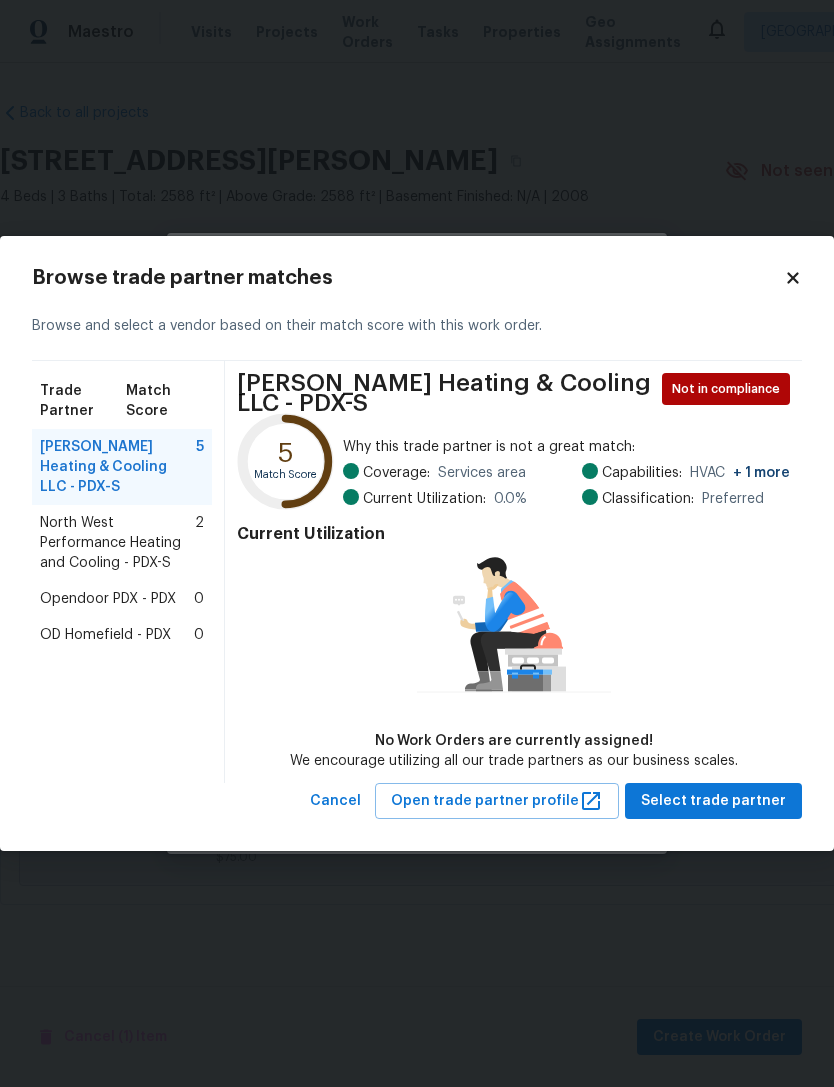 scroll, scrollTop: 0, scrollLeft: 0, axis: both 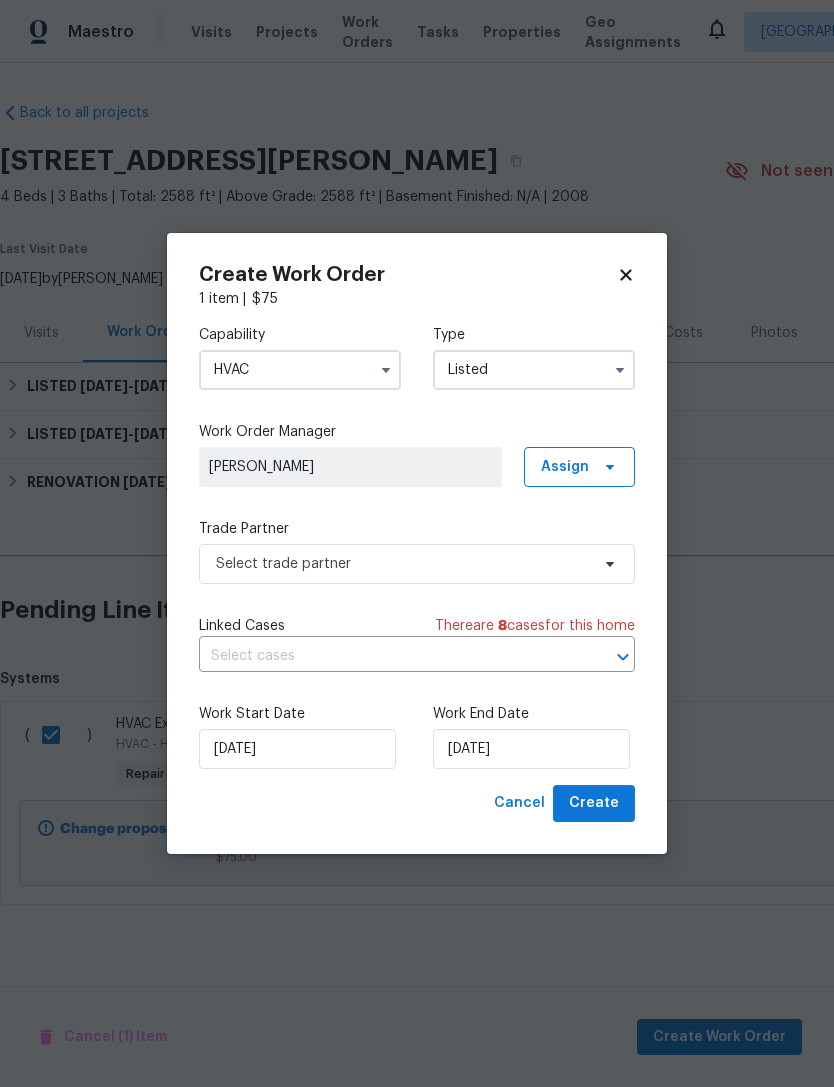 click 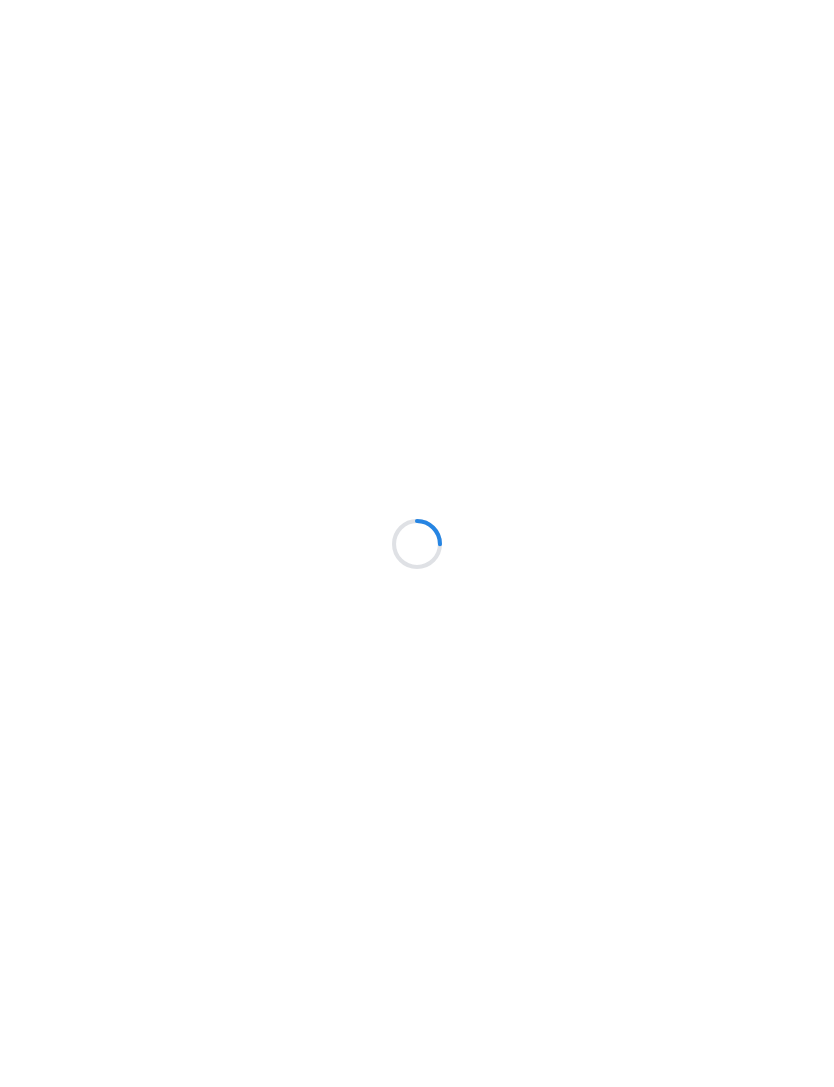 scroll, scrollTop: 0, scrollLeft: 0, axis: both 